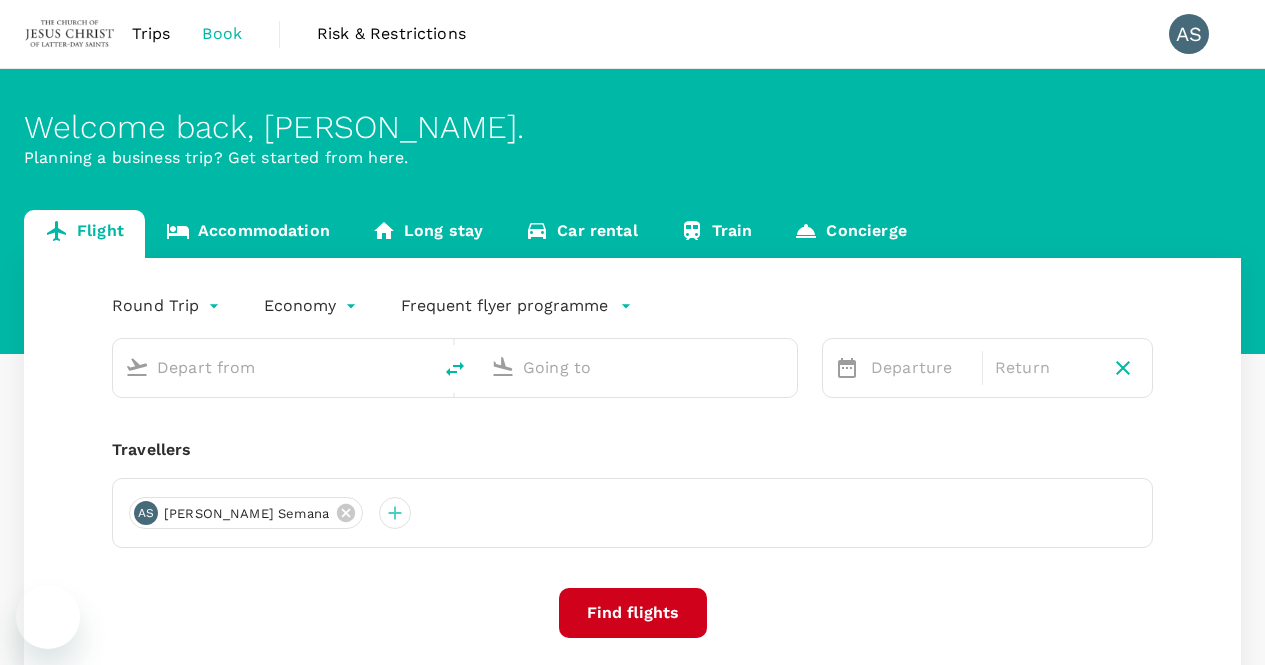 scroll, scrollTop: 0, scrollLeft: 0, axis: both 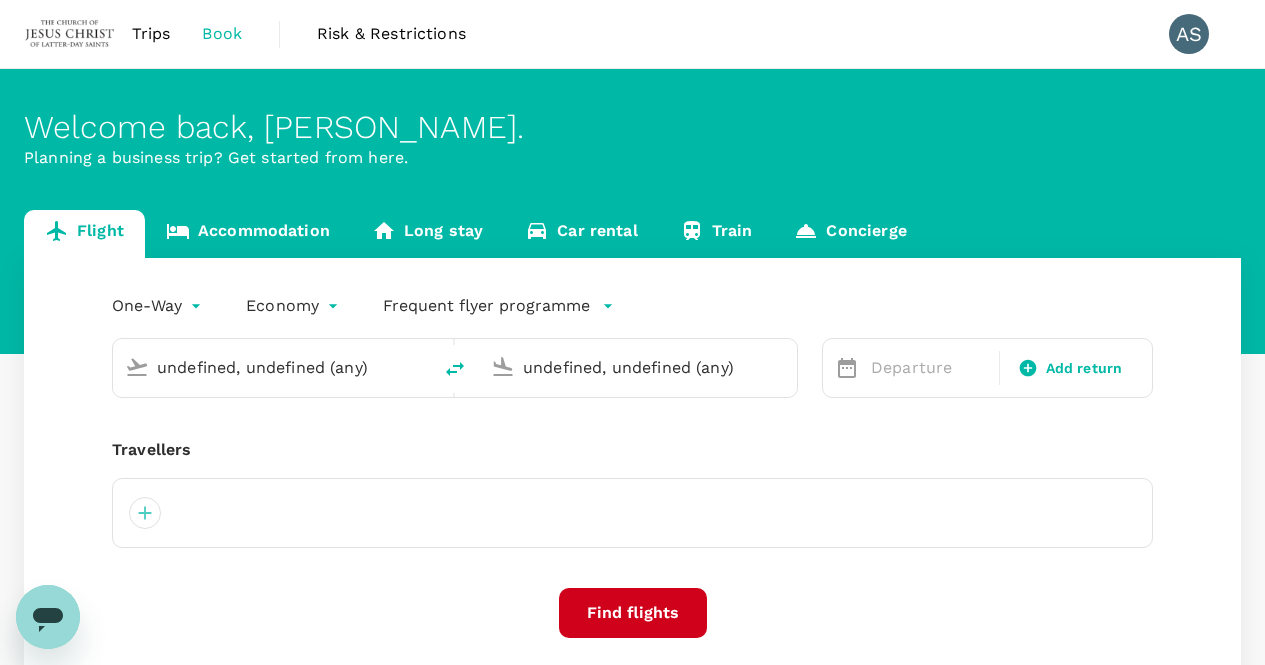 type 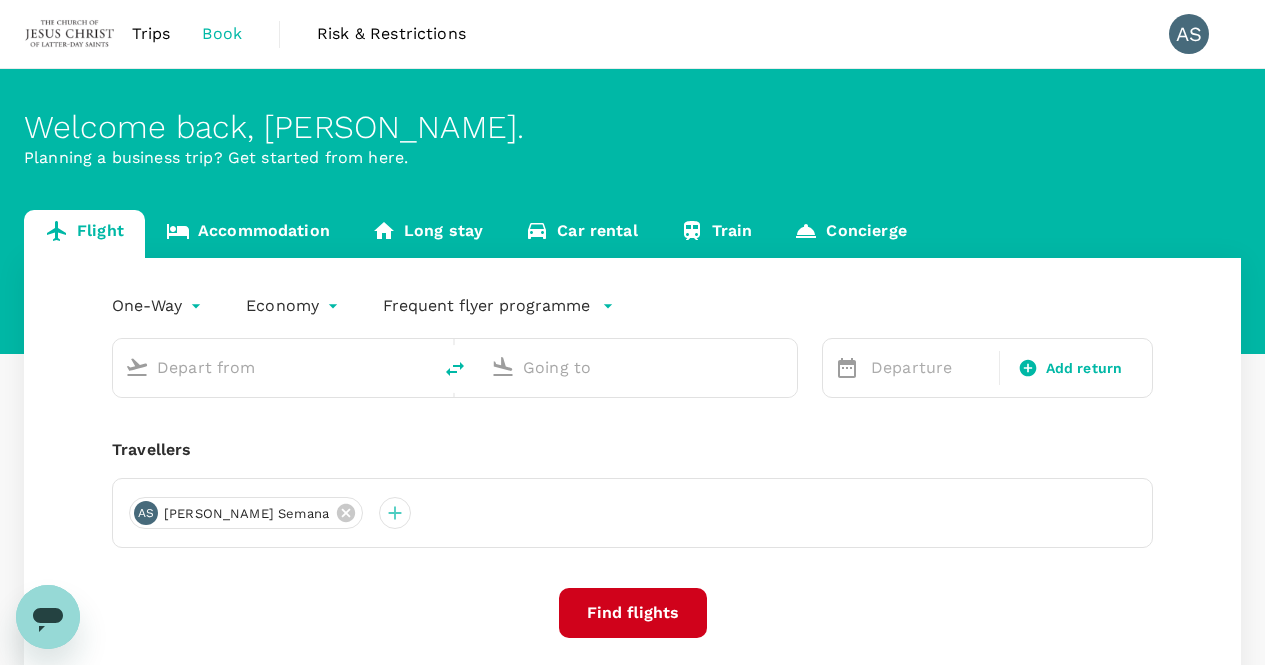 type on "Kuala Lumpur Intl (KUL)" 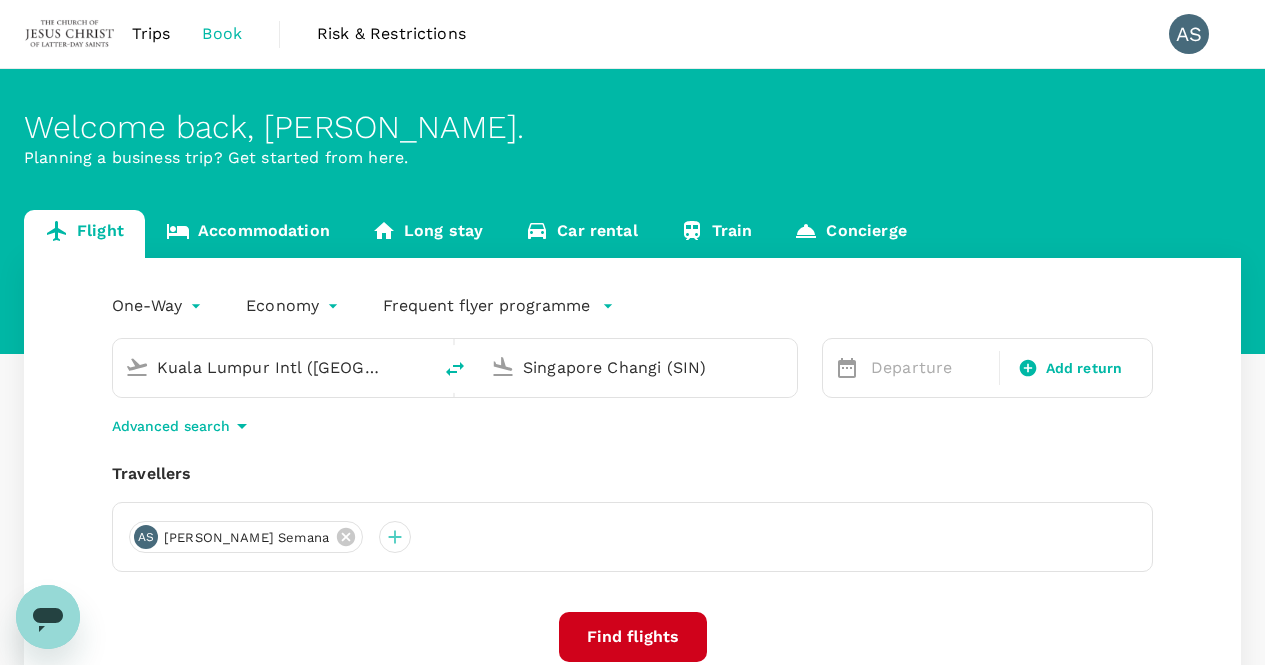 click on "Singapore Changi (SIN)" at bounding box center [638, 368] 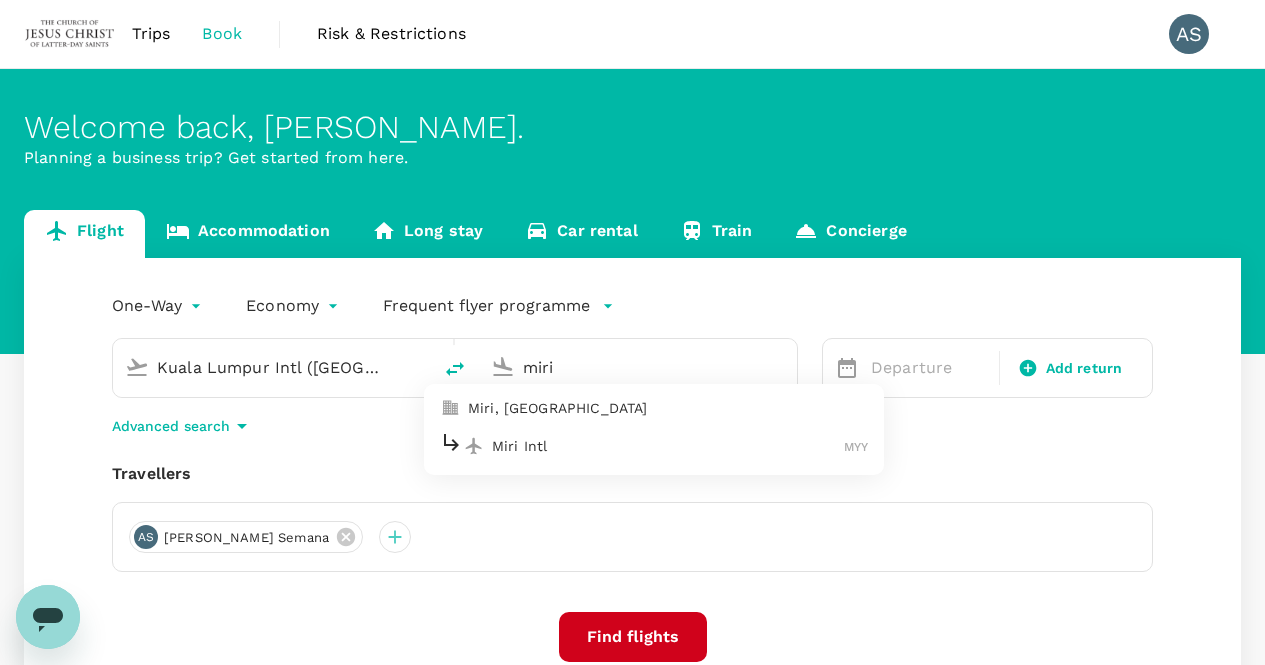 click on "Miri Intl" at bounding box center [668, 446] 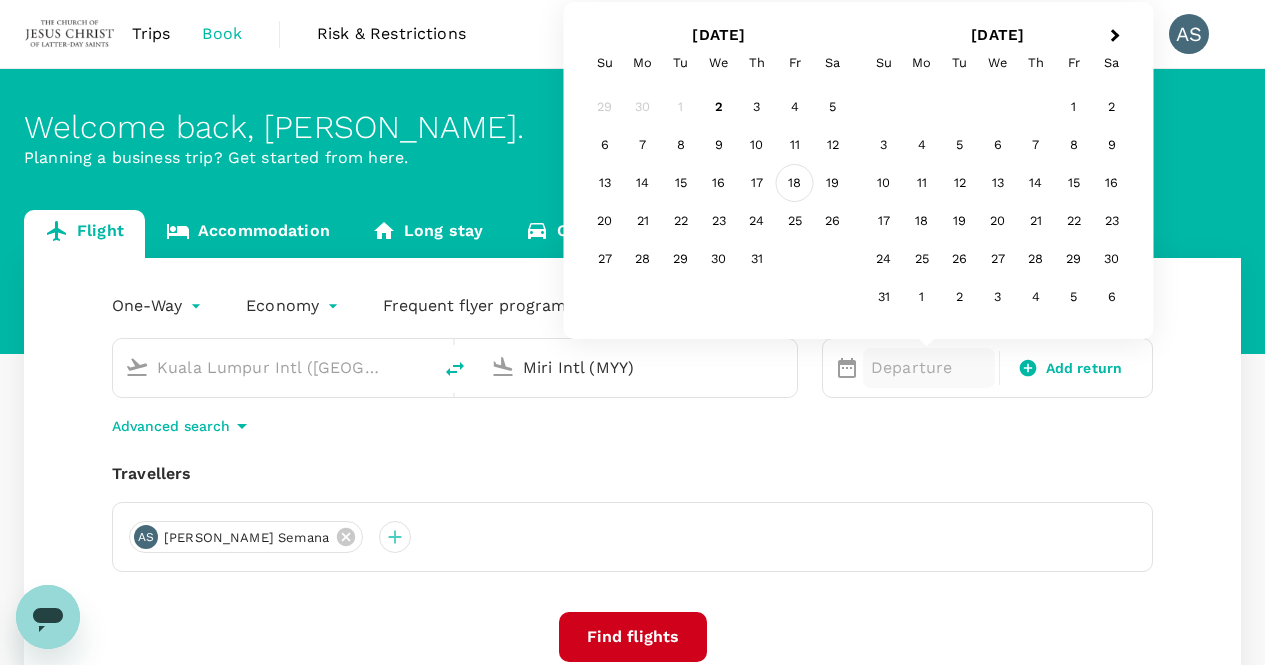 type on "Miri Intl (MYY)" 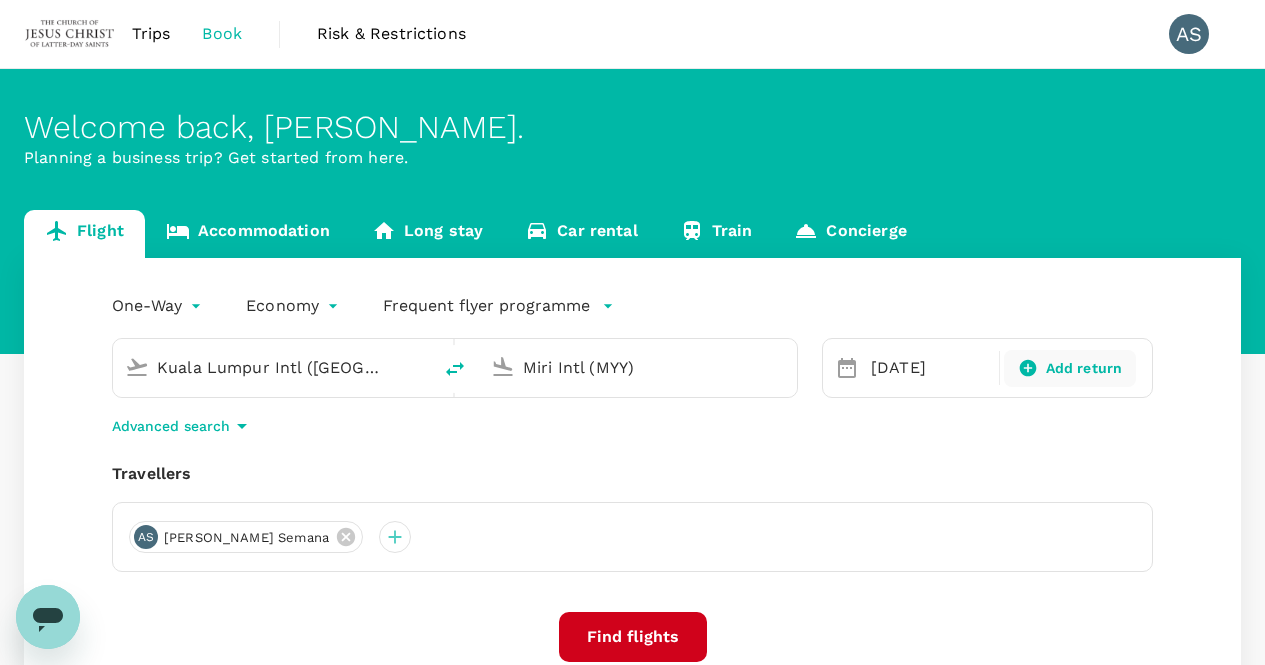 click on "Add return" at bounding box center (1084, 368) 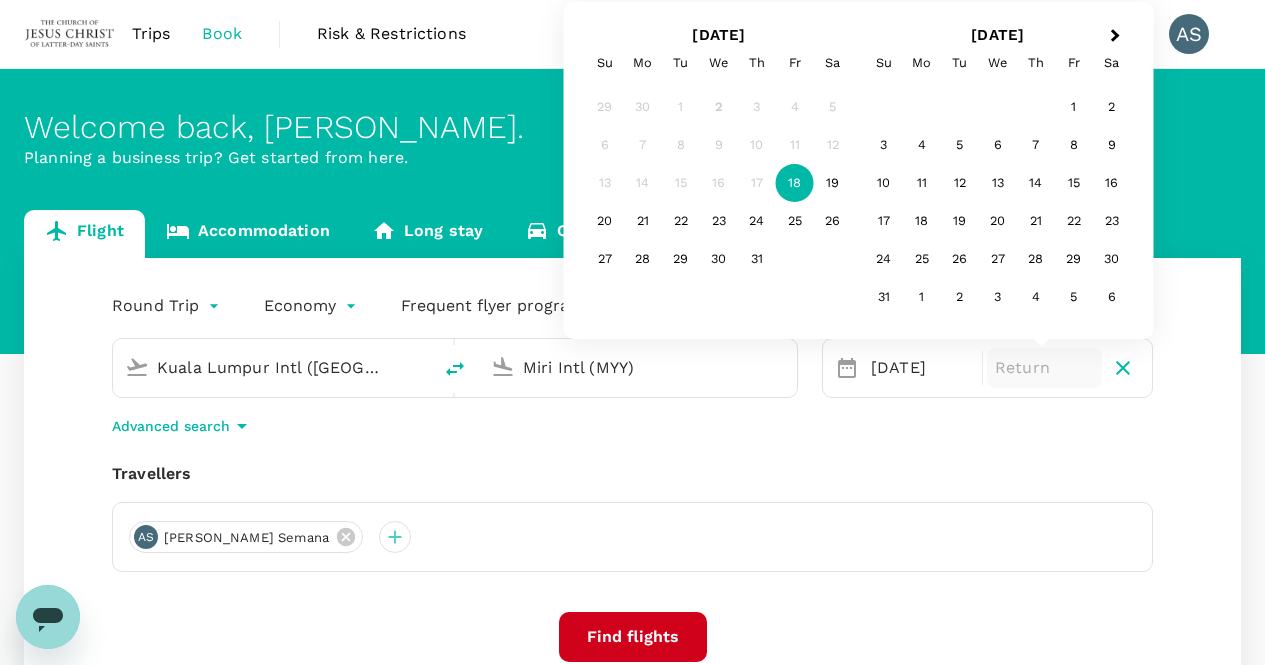 drag, startPoint x: 763, startPoint y: 197, endPoint x: 573, endPoint y: 524, distance: 378.19174 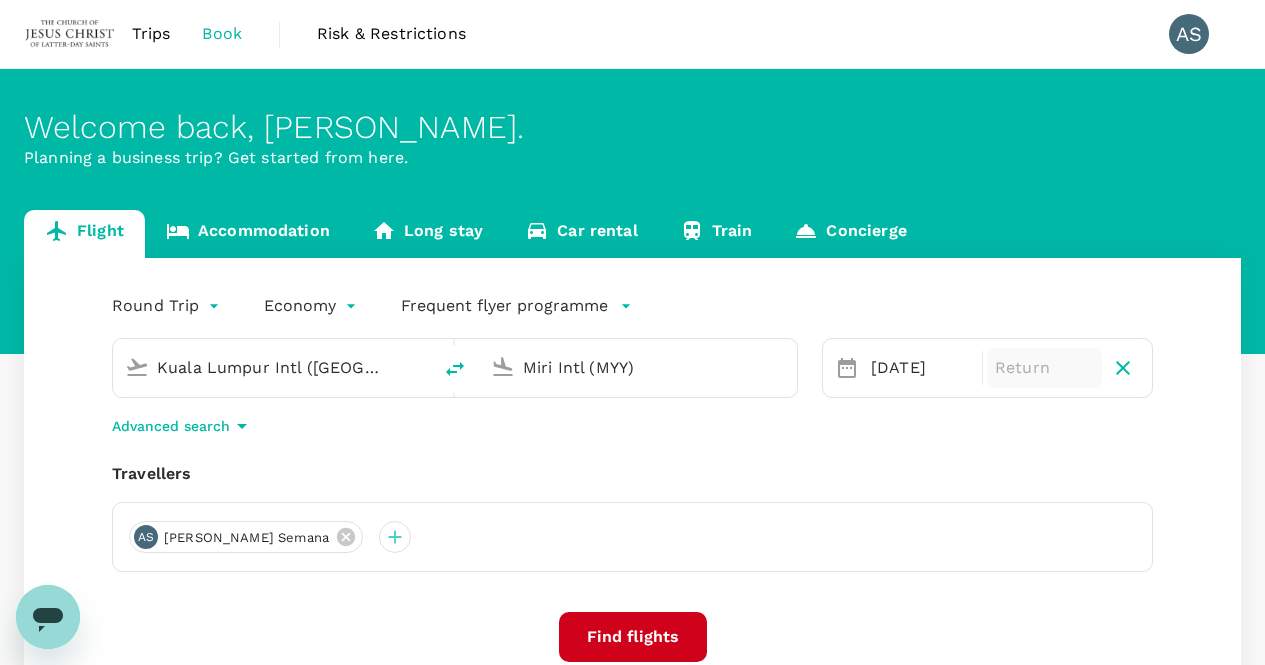 drag, startPoint x: 573, startPoint y: 524, endPoint x: 426, endPoint y: 712, distance: 238.64827 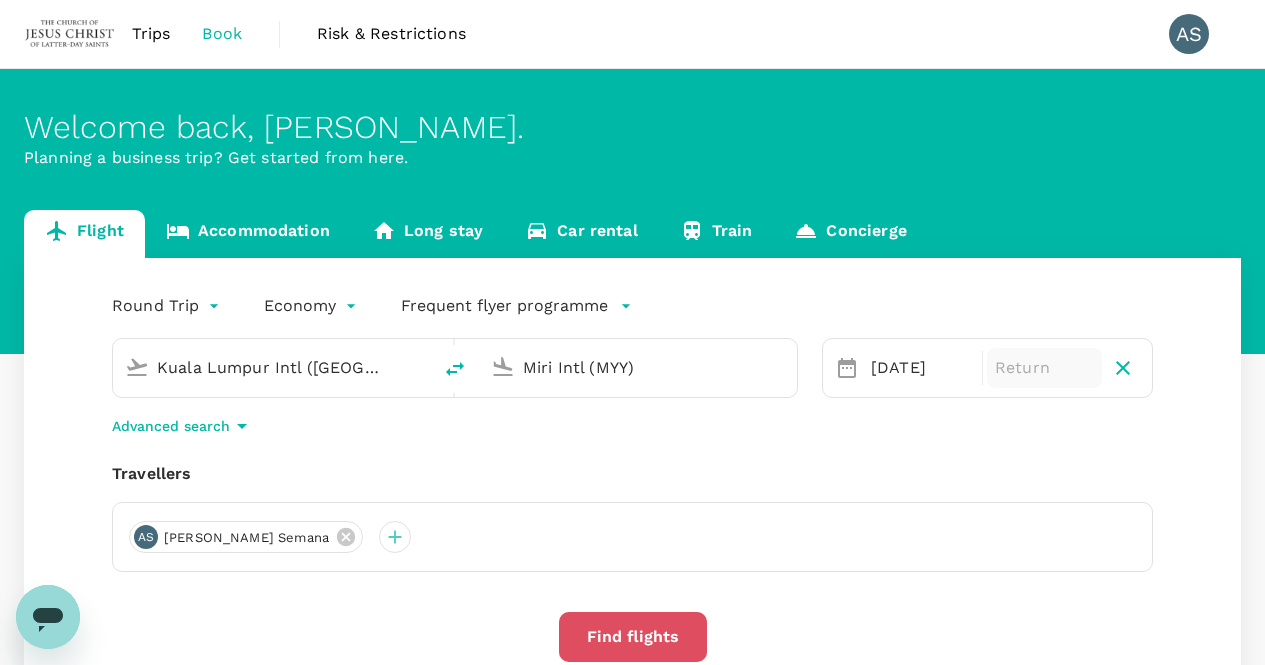 click on "Find flights" at bounding box center (633, 637) 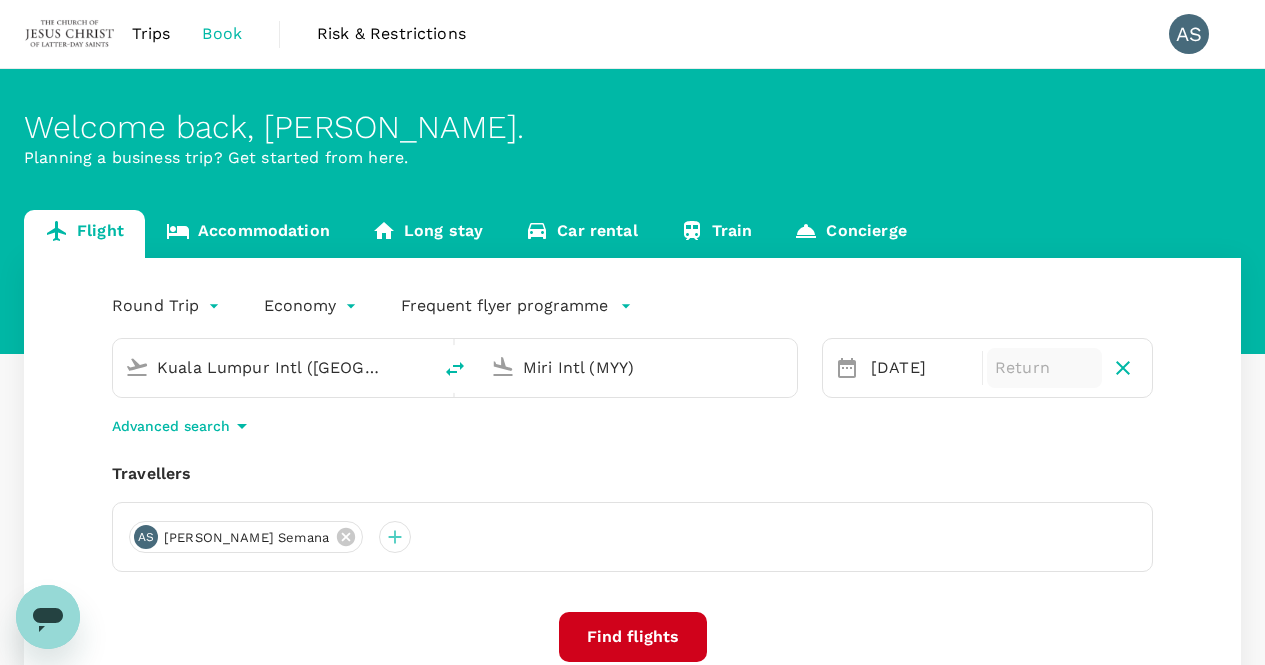 click on "Frequent flyer programme" at bounding box center (504, 306) 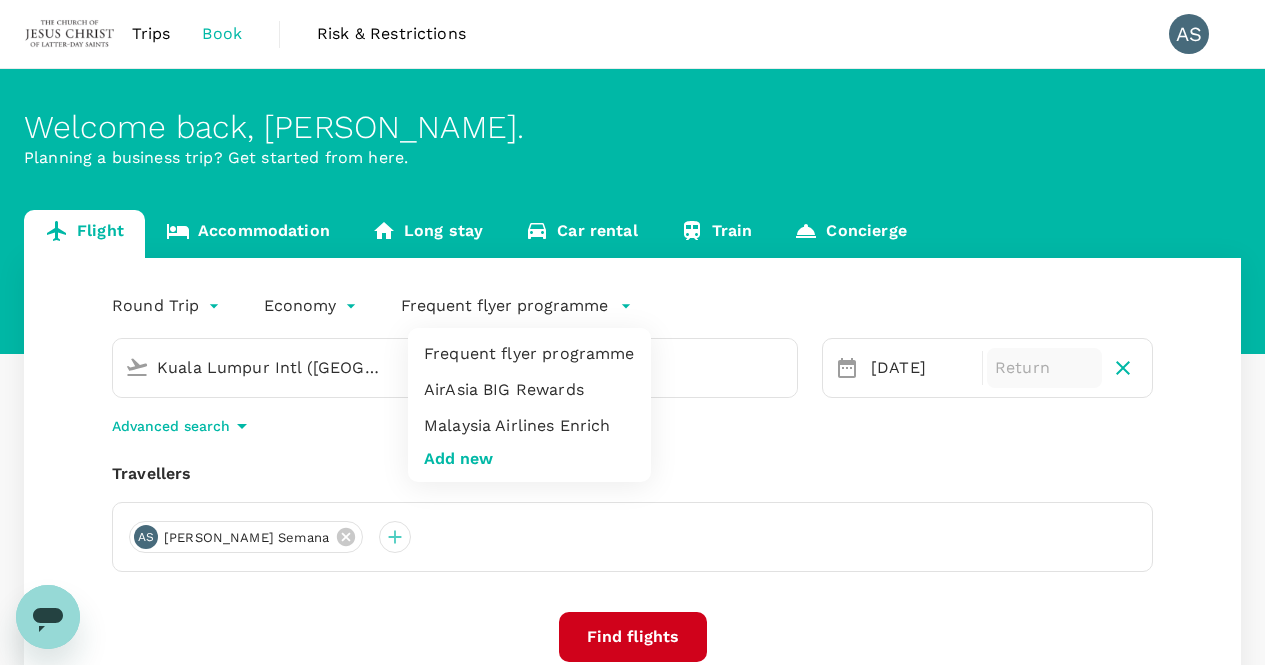click at bounding box center [640, 332] 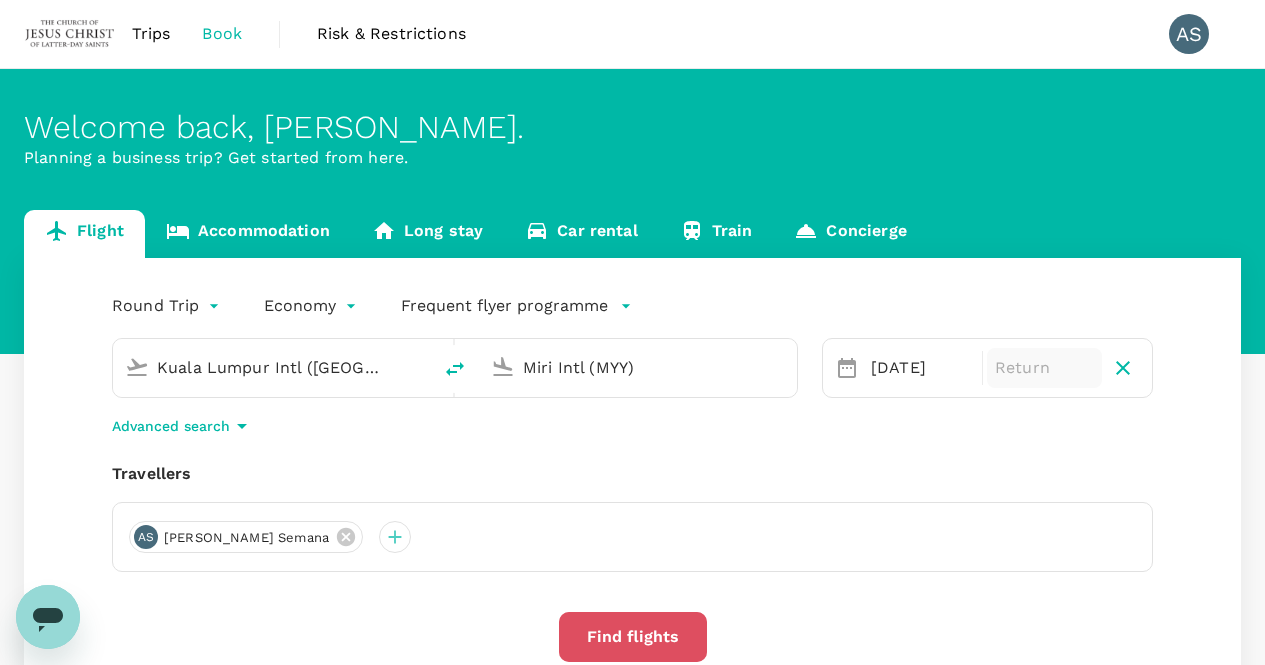 click on "Find flights" at bounding box center [633, 637] 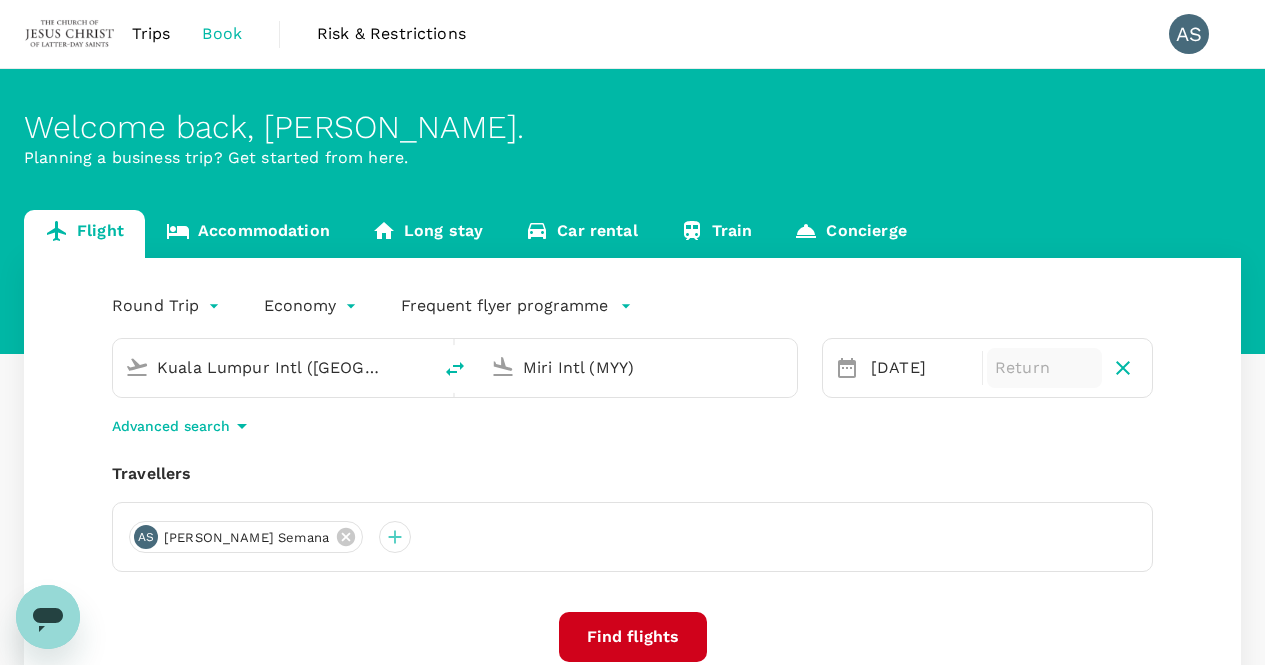 click on "Return" at bounding box center [1044, 368] 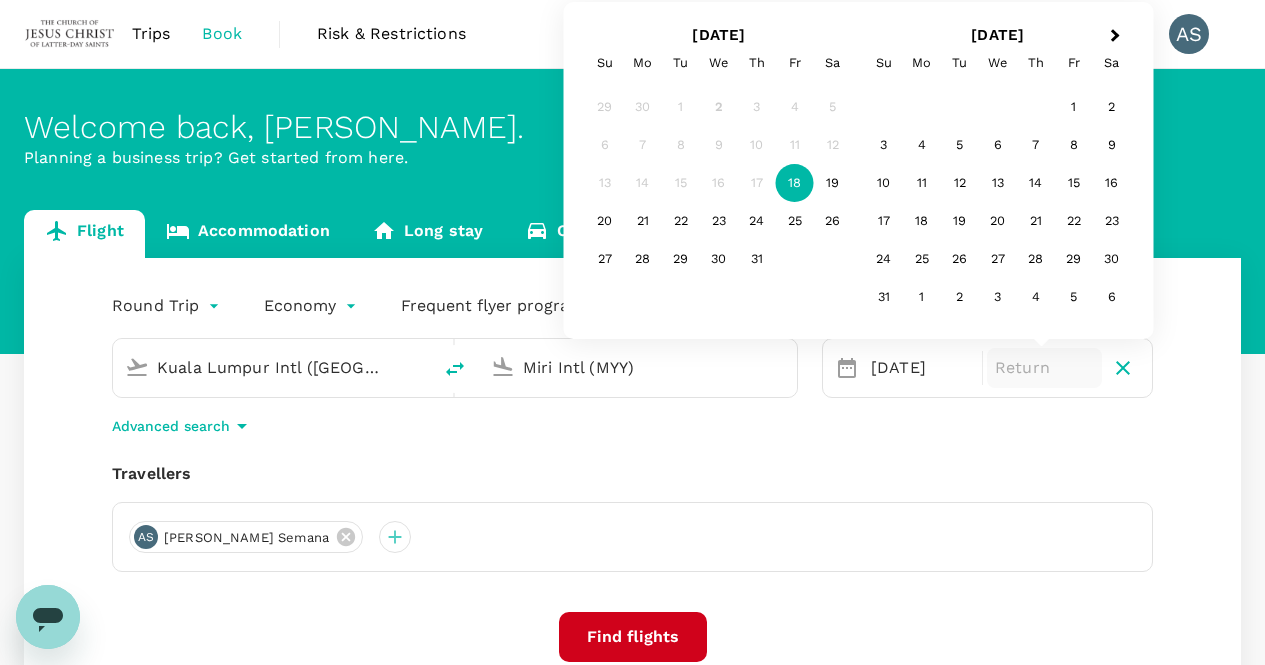 click on "Round Trip roundtrip Economy economy Frequent flyer programme Kuala Lumpur Intl (KUL) Miri Intl (MYY) Selected date: Friday, July 18th, 2025 18 Jul Return Next Month July 2025 Su Mo Tu We Th Fr Sa 29 30 1 2 3 4 5 6 7 8 9 10 11 12 13 14 15 16 17 18 19 20 21 22 23 24 25 26 27 28 29 30 31 August 2025 Su Mo Tu We Th Fr Sa 1 2 3 4 5 6 7 8 9 10 11 12 13 14 15 16 17 18 19 20 21 22 23 24 25 26 27 28 29 30 31 1 2 3 4 5 6 Advanced search Travellers   AS Angelo P. Semana Find flights" at bounding box center [632, 496] 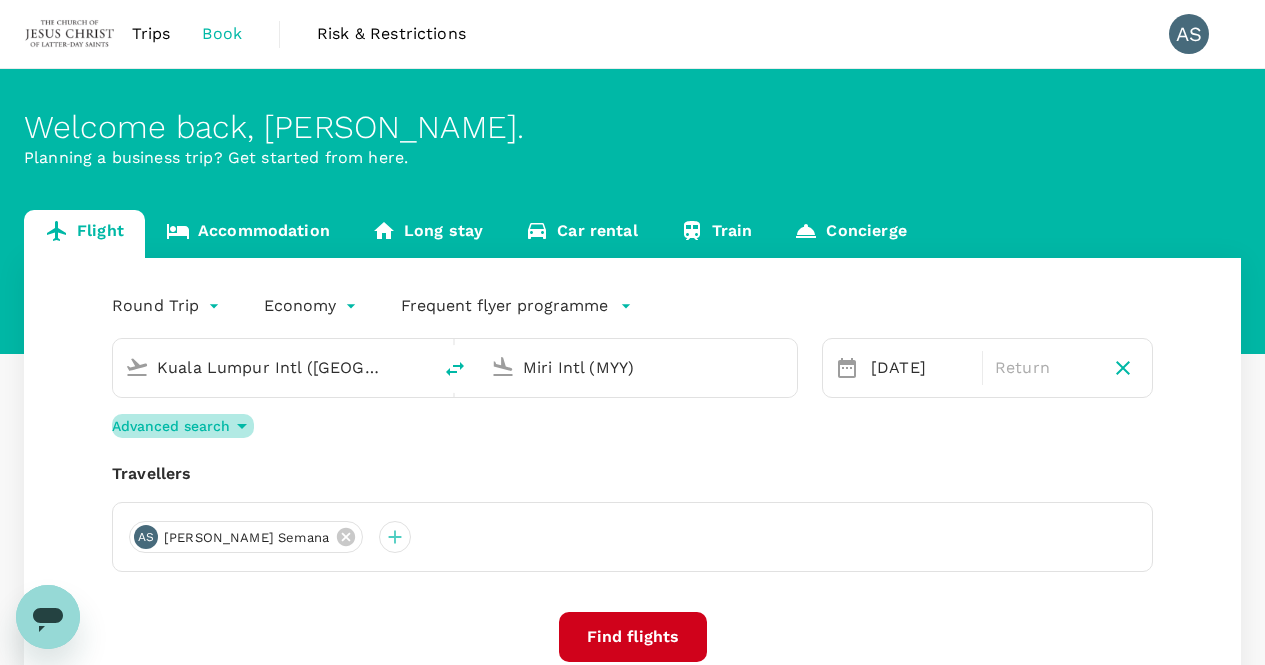 click 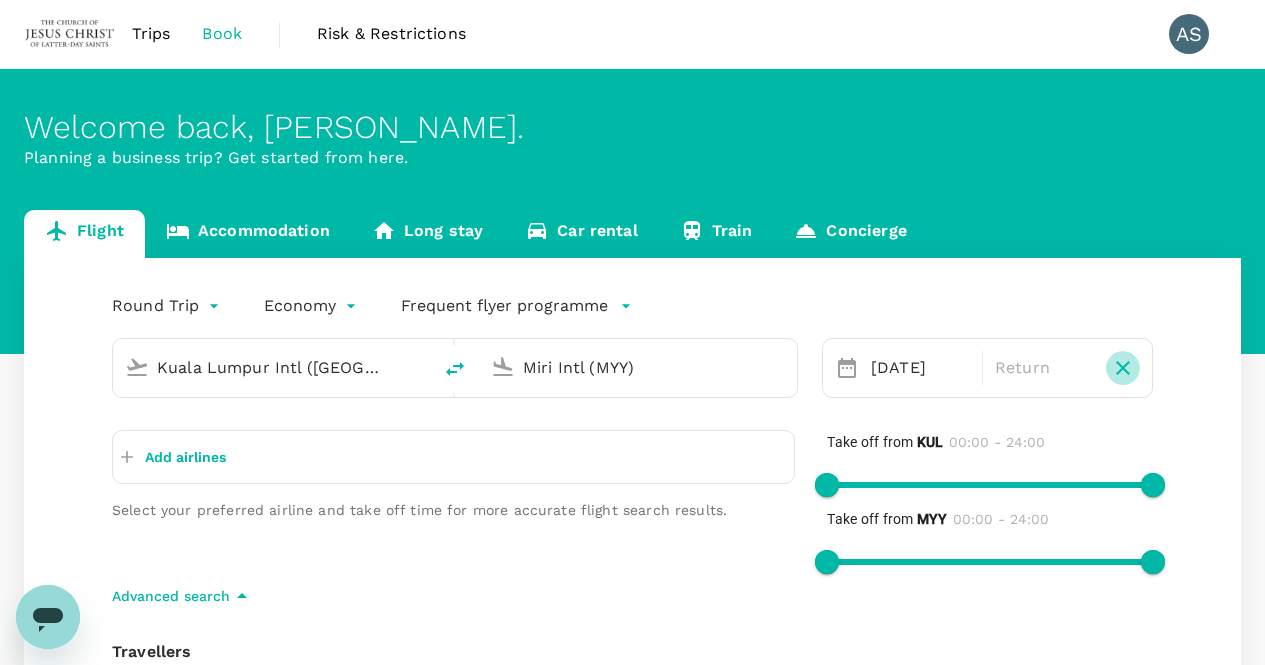 click 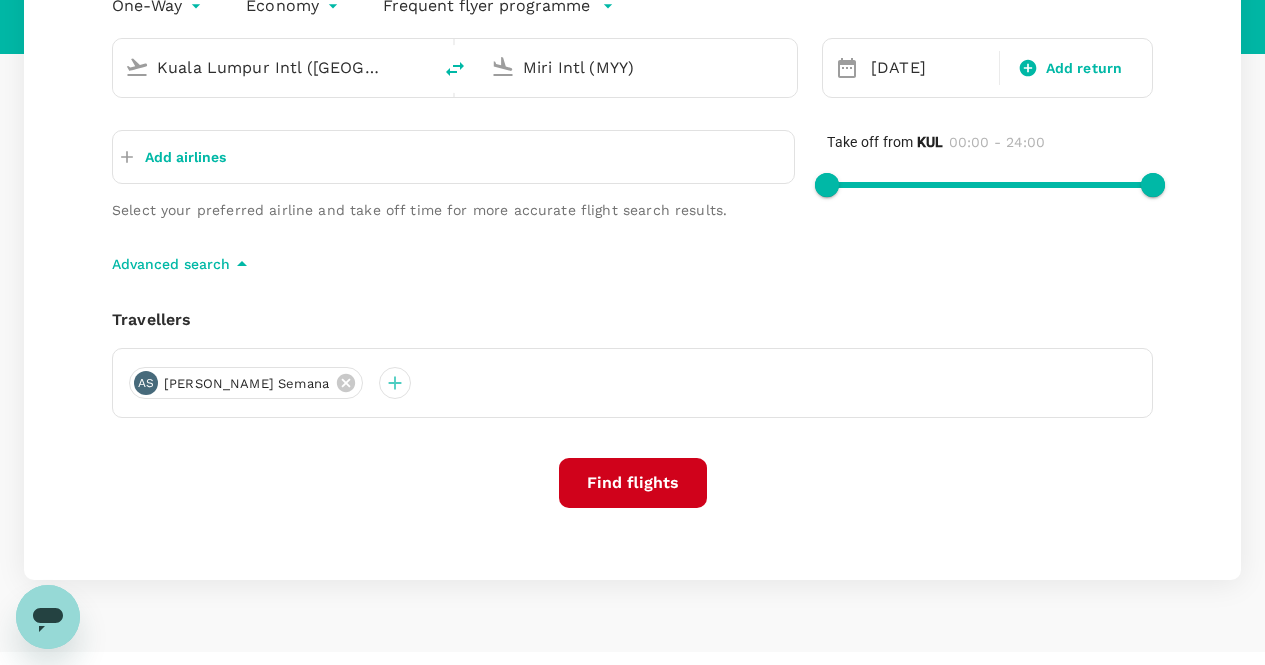scroll, scrollTop: 200, scrollLeft: 0, axis: vertical 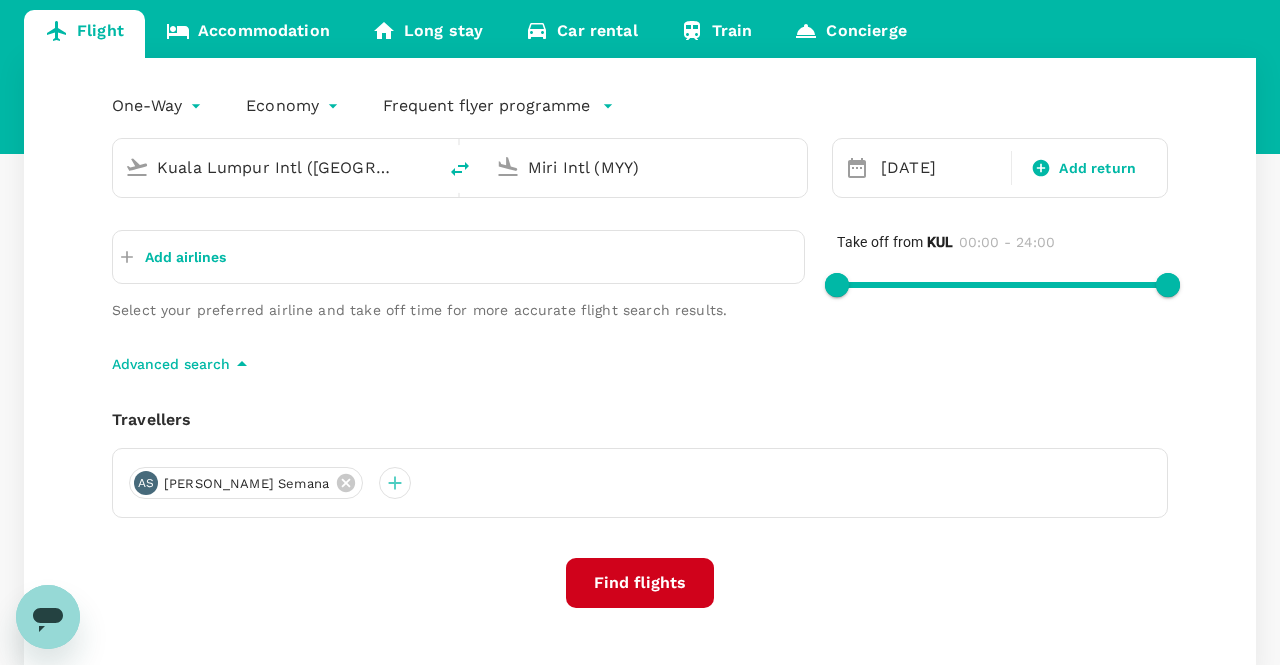 click on "Trips Book Risk & Restrictions AS Welcome back , Angelo P. . Planning a business trip? Get started from here. Flight Accommodation Long stay Car rental Train Concierge One-Way oneway Economy economy Frequent flyer programme Kuala Lumpur Intl (KUL) Miri Intl (MYY) Selected date: Friday, July 18th, 2025 18 Jul Add return Add airlines Select your preferred airline and take off time for more accurate flight search results. Take off from   KUL 00:00 - 24:00 Advanced search Travellers   AS Angelo P. Semana Find flights Version 3.46.0 Privacy Policy Terms of Use Help Centre Frequent flyer programme AirAsia BIG Rewards Malaysia Airlines Enrich Add new" at bounding box center (640, 303) 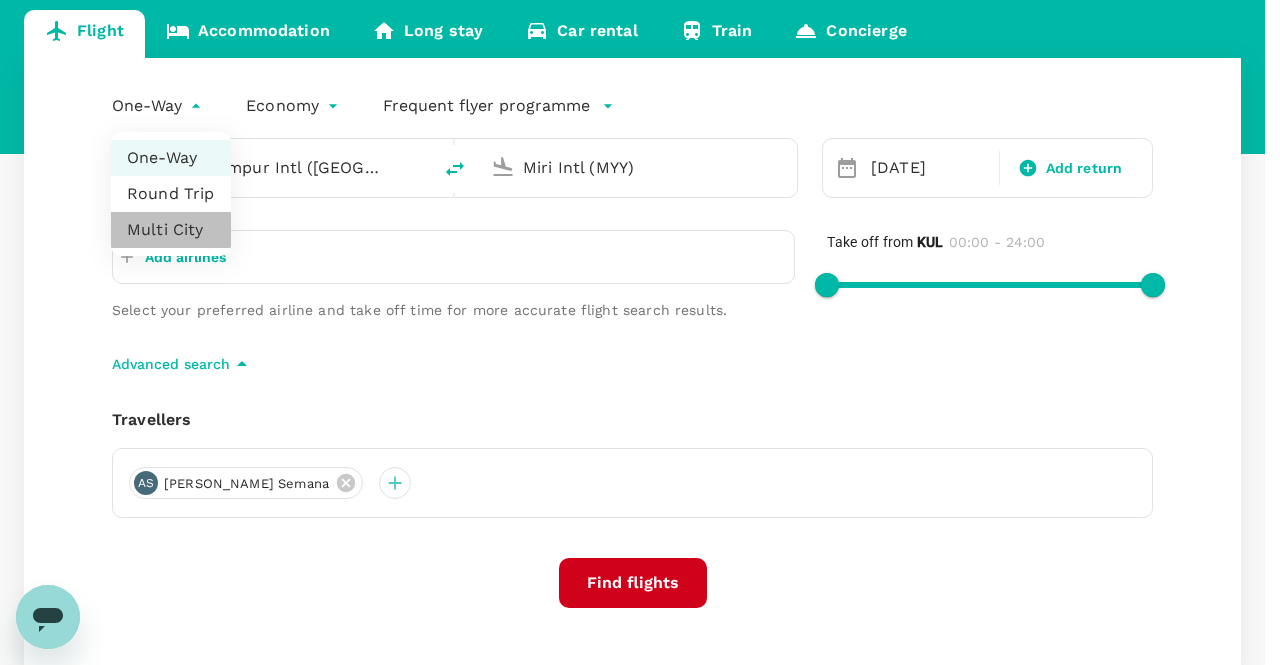 click on "Multi City" at bounding box center (171, 230) 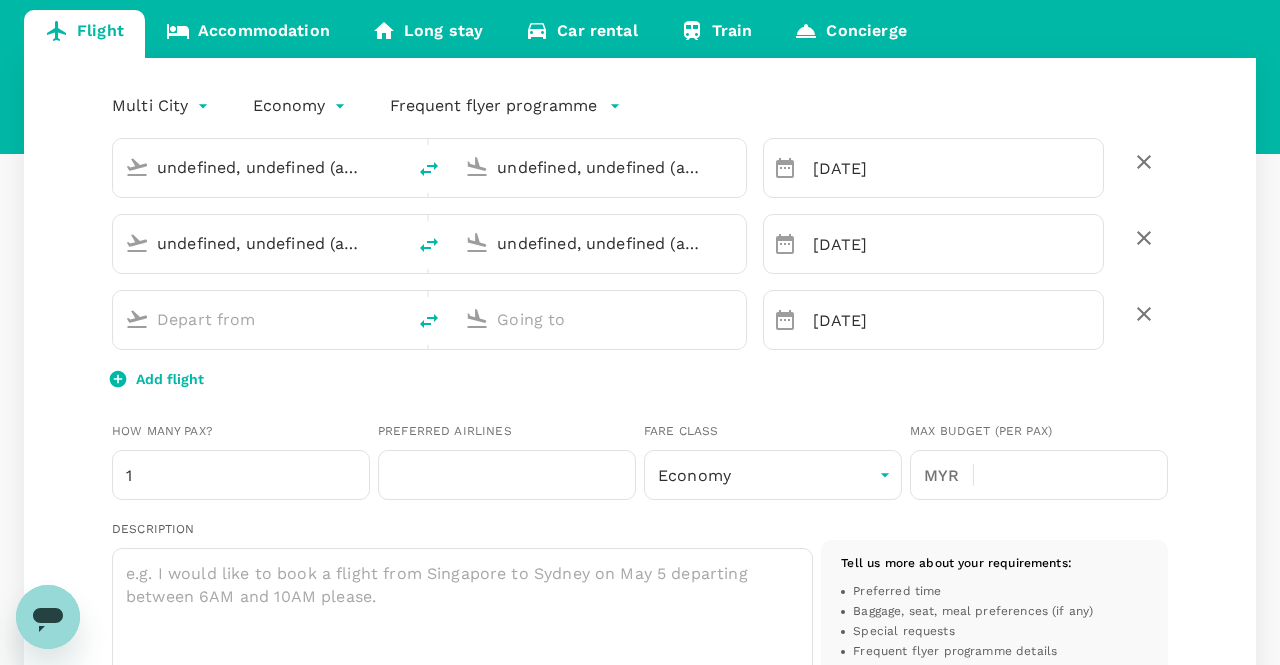 type on "18 Jul" 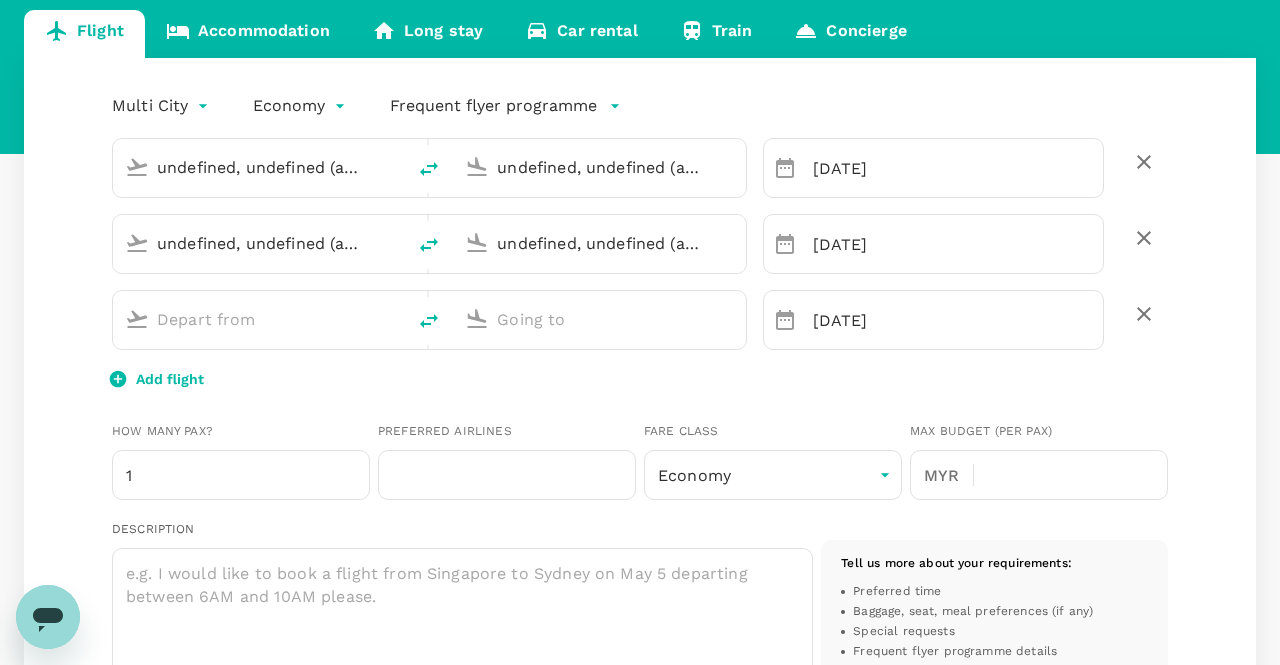 type on "undefined, undefined (any)" 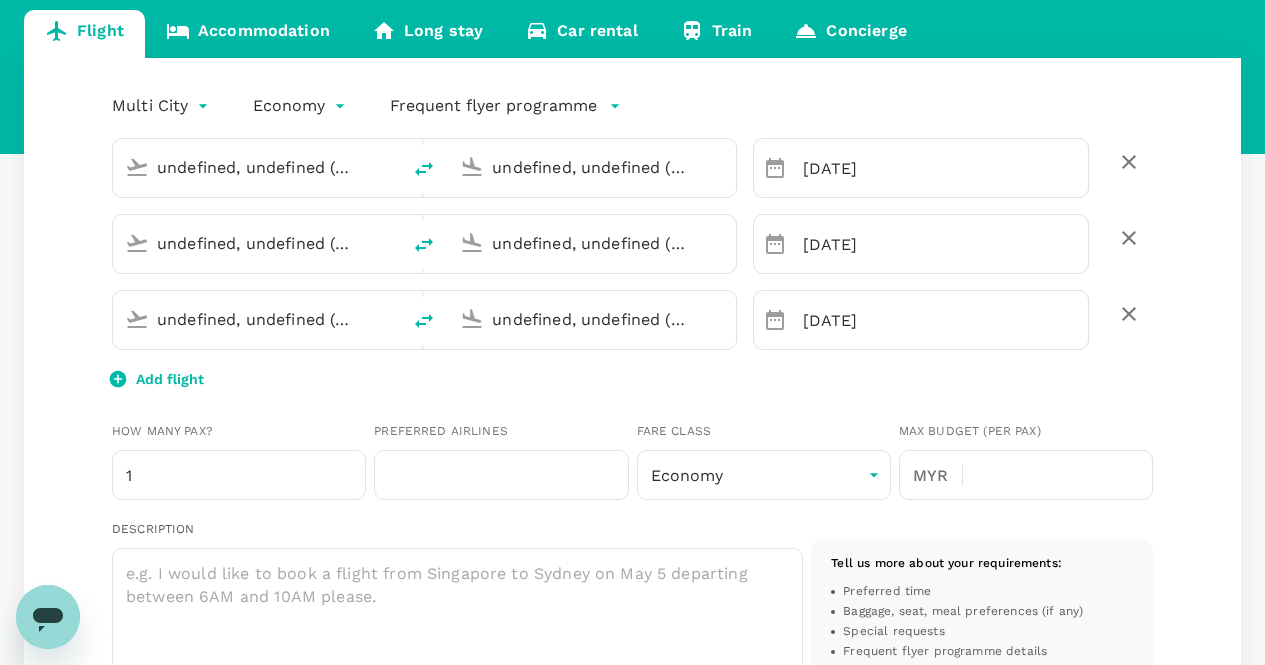 type on "Kuala Lumpur Intl (KUL)" 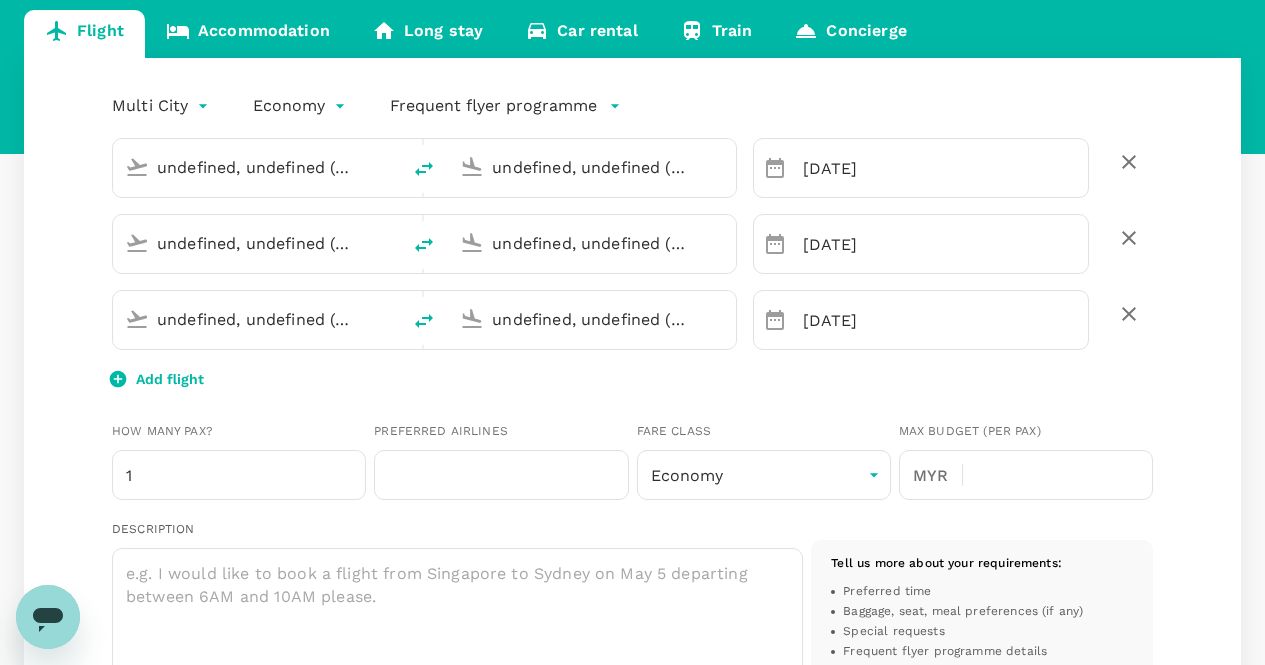 type on "Miri Intl (MYY)" 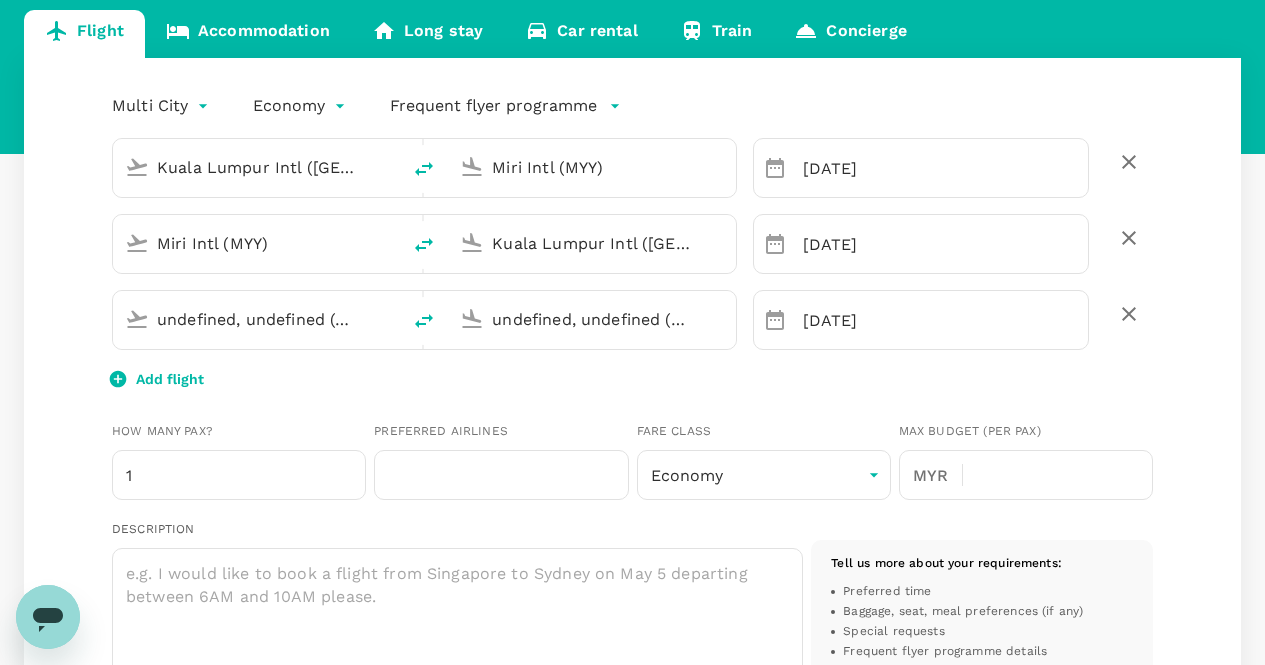 type on "Kuala Lumpur Intl (KUL)" 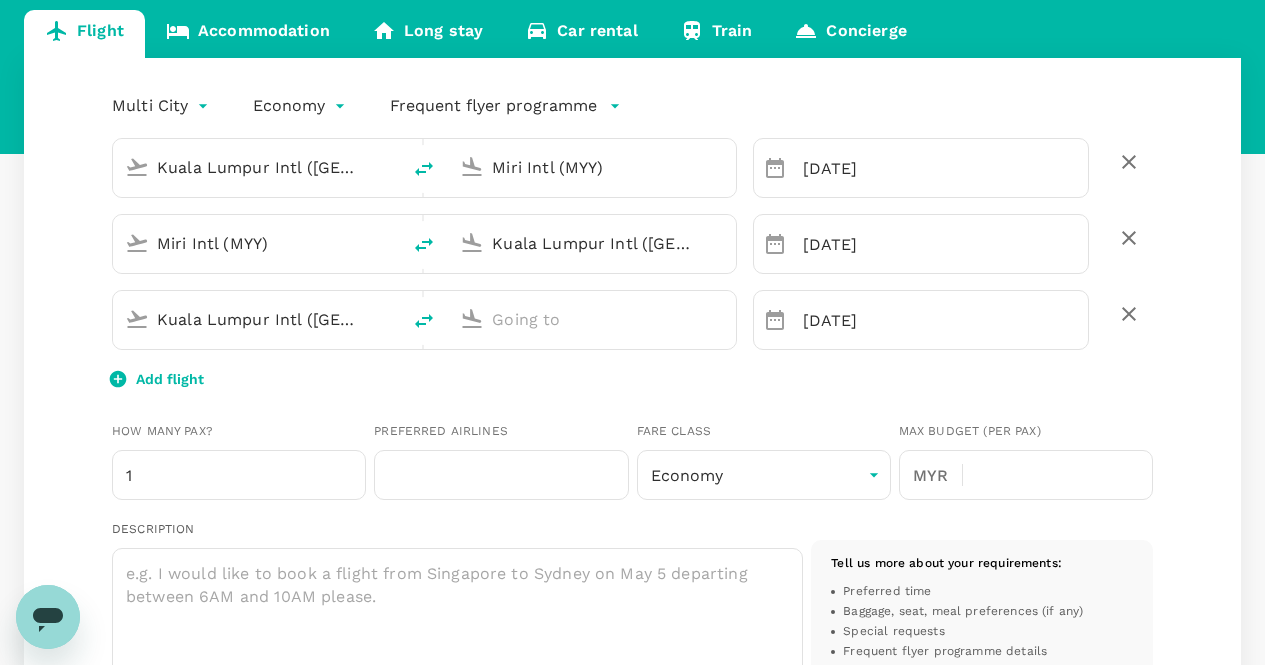 type on "60" 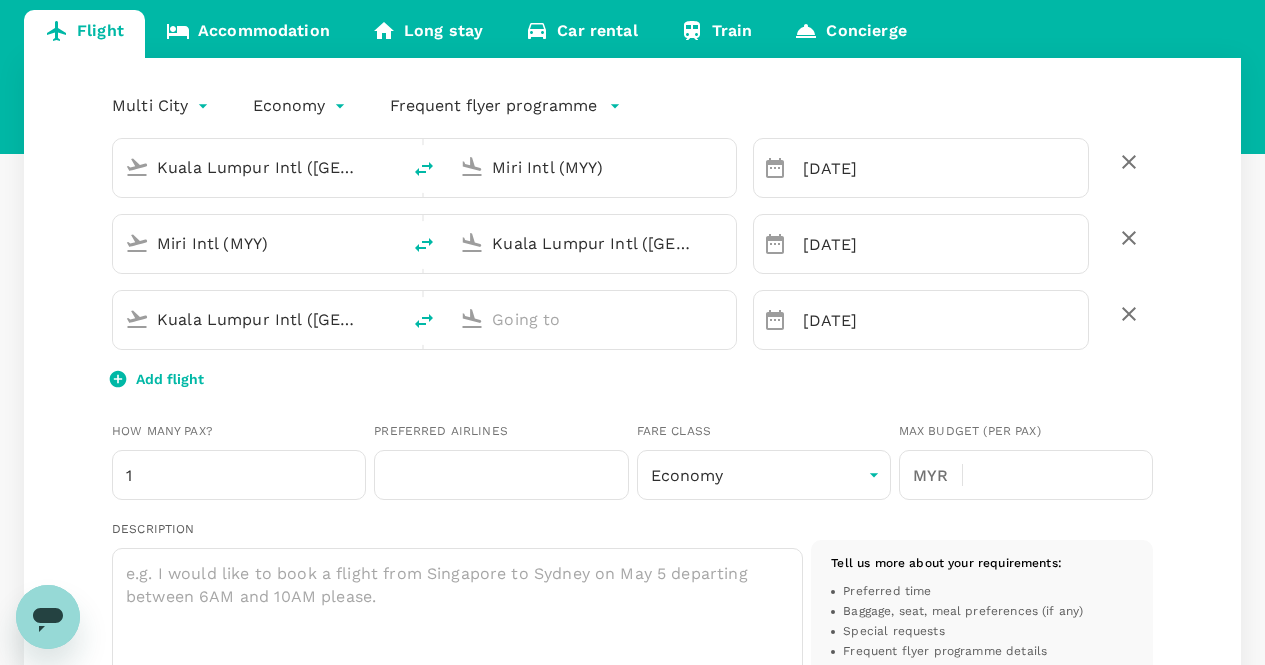 type on "123822112" 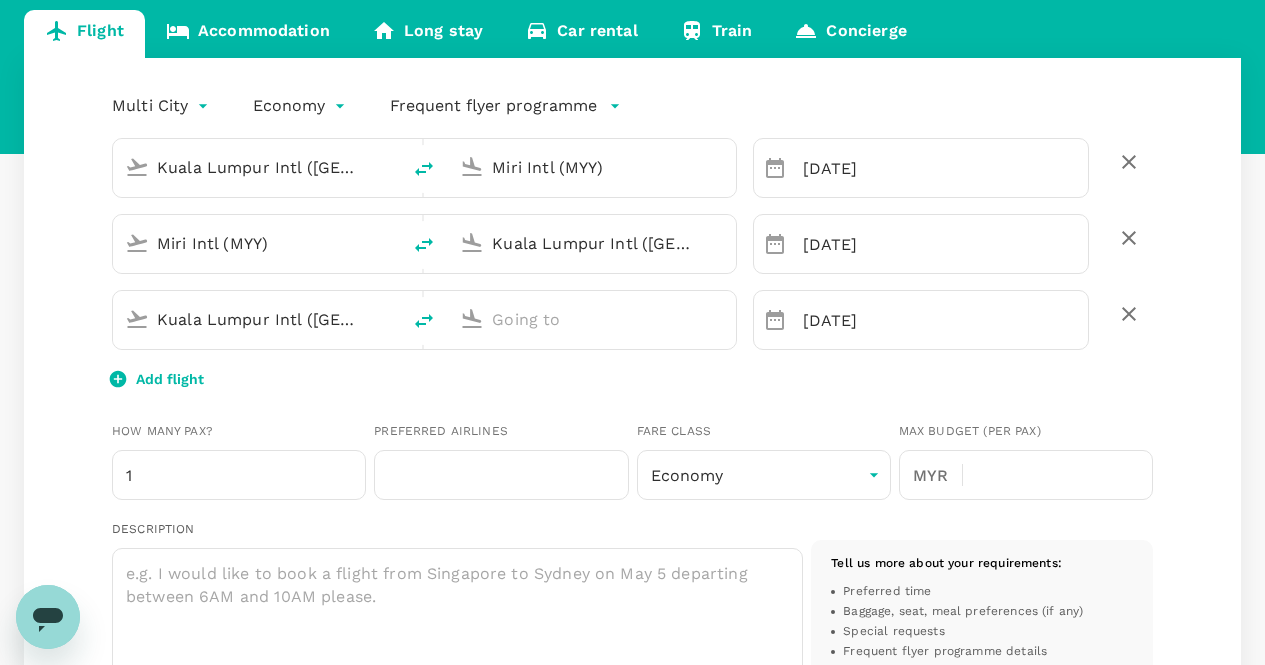type on "o" 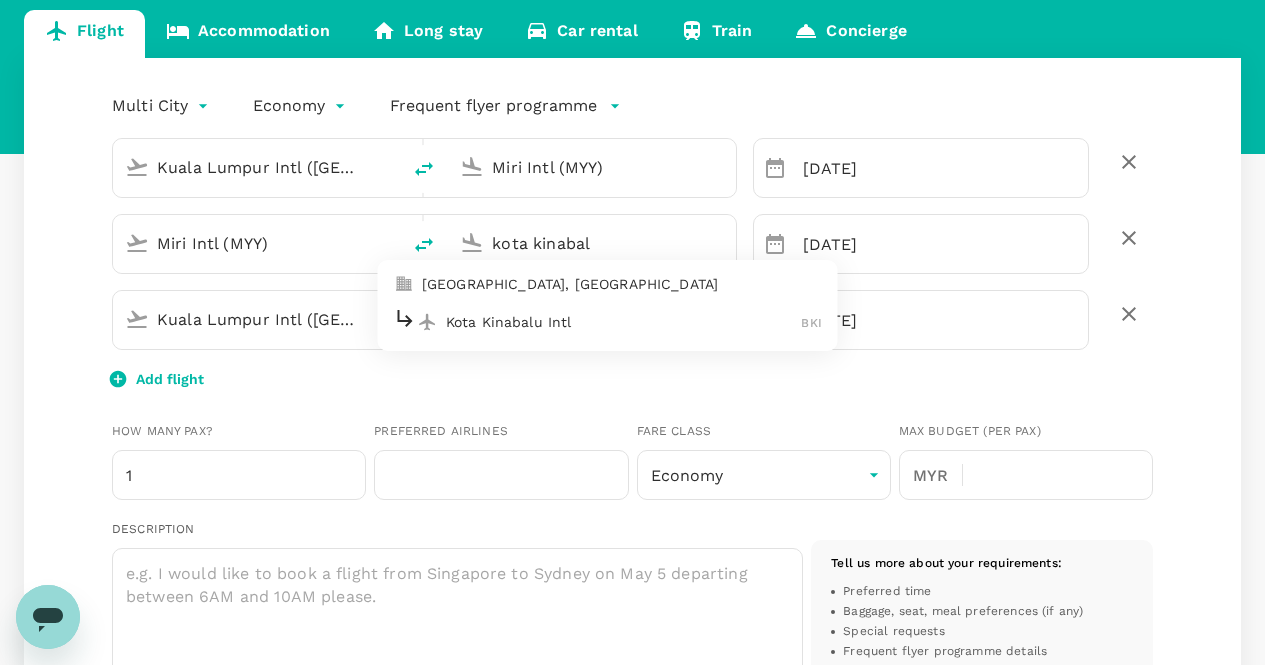 click on "Kota Kinabalu Intl BKI" at bounding box center [608, 321] 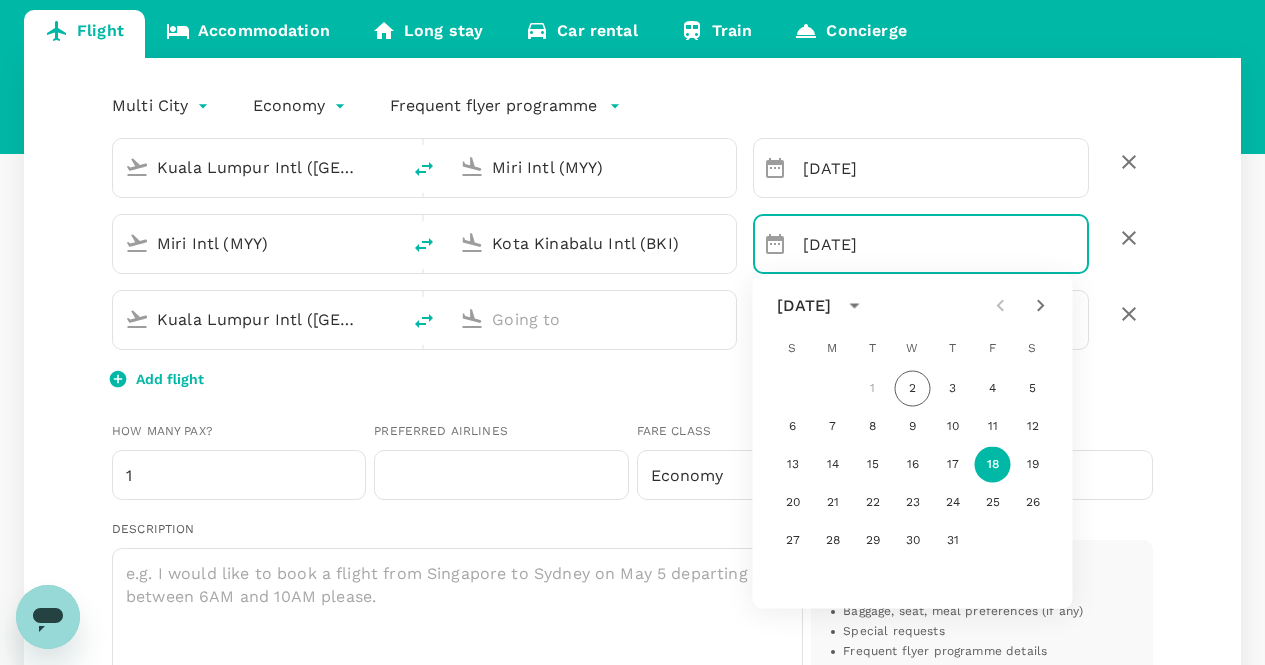 click on "Kuala Lumpur Intl (KUL)" at bounding box center [257, 319] 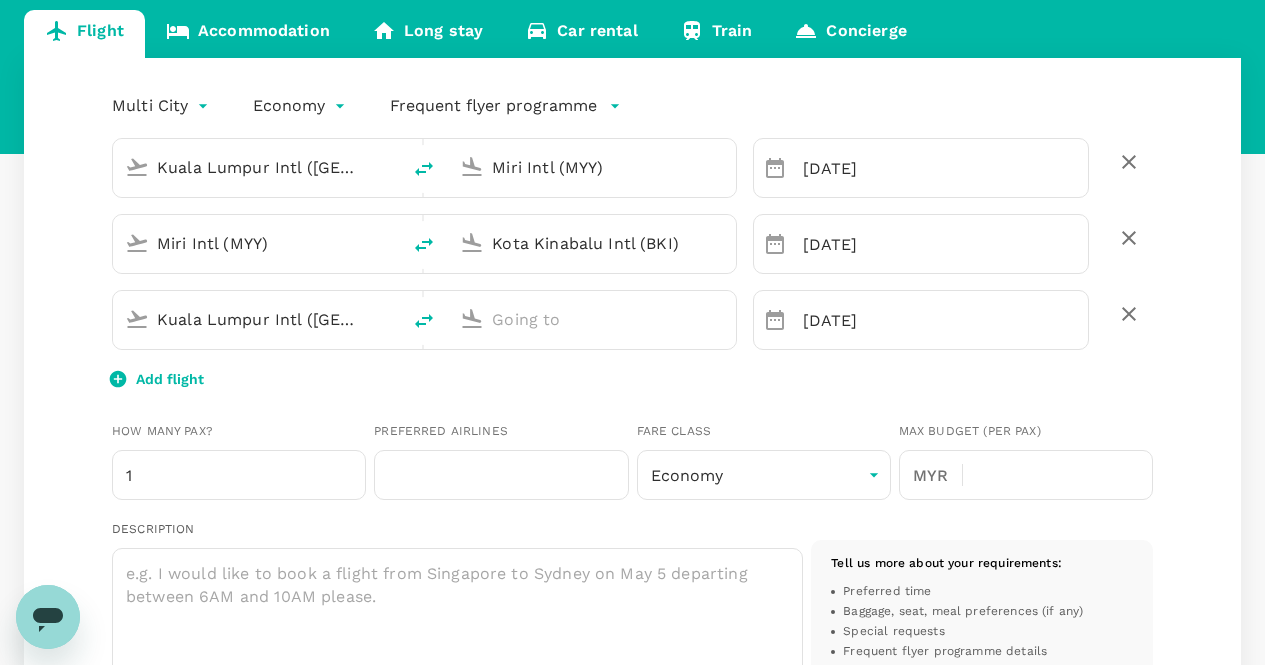 click on "Kuala Lumpur Intl (KUL)" at bounding box center [257, 319] 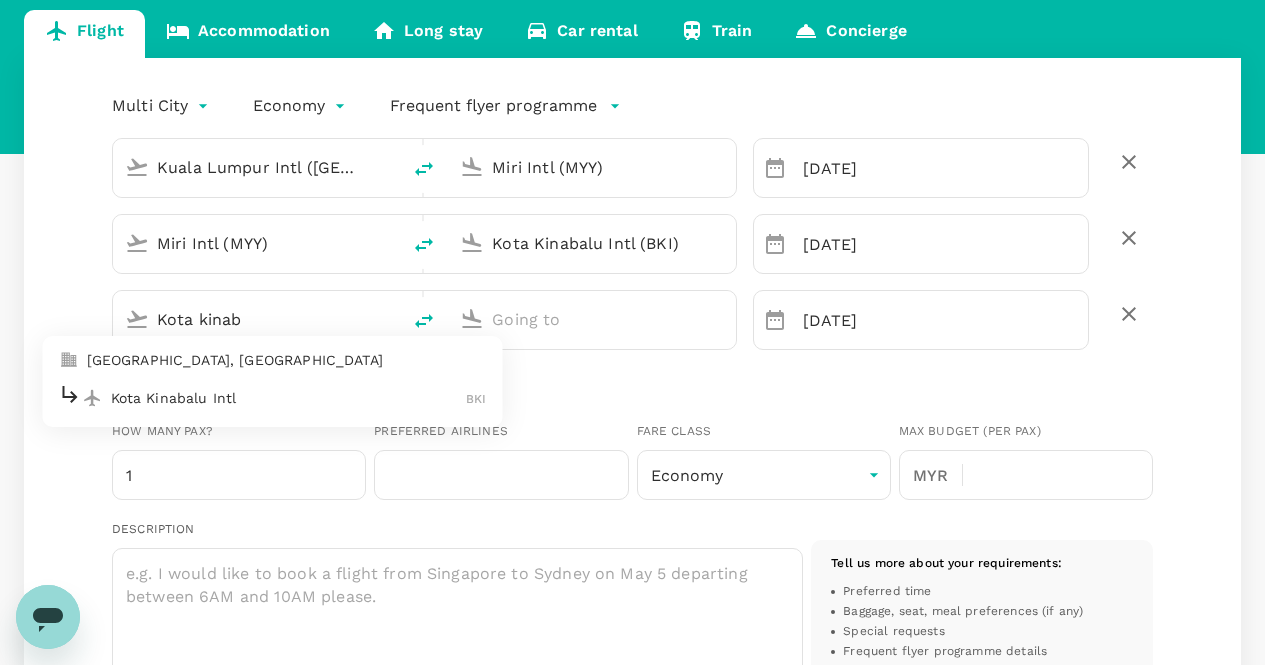 click on "Kota Kinabalu Intl BKI" at bounding box center [273, 397] 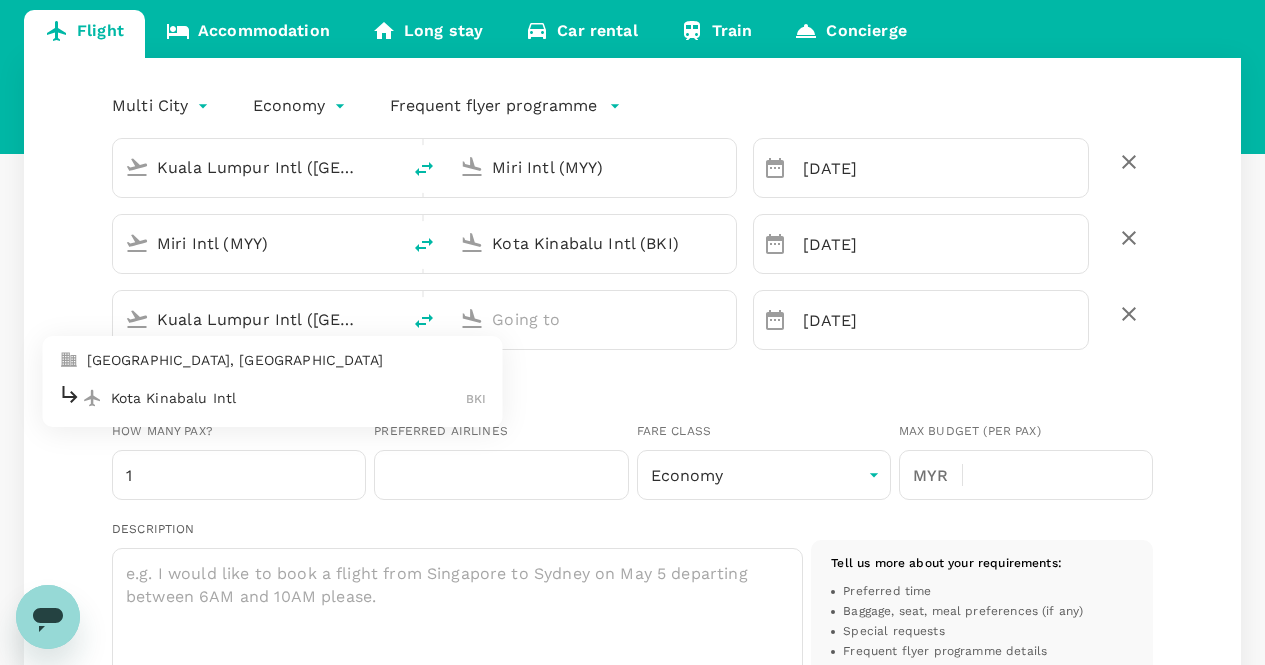 type on "Kota Kinabalu Intl (BKI)" 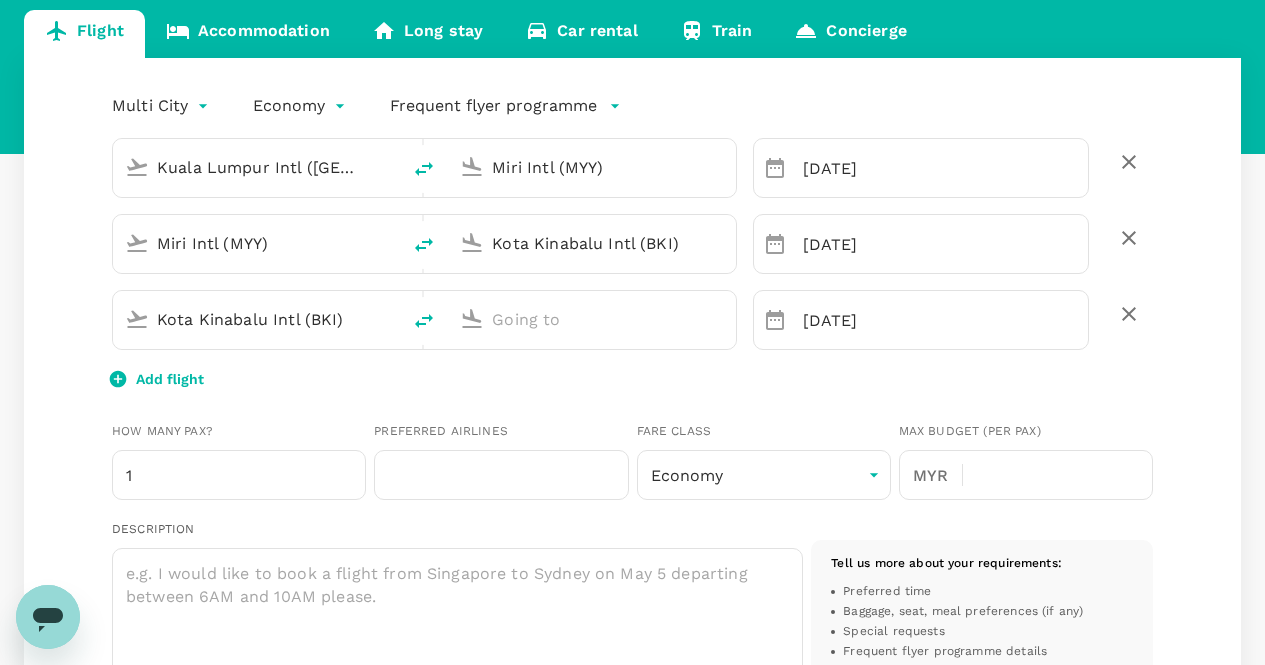 click at bounding box center (592, 319) 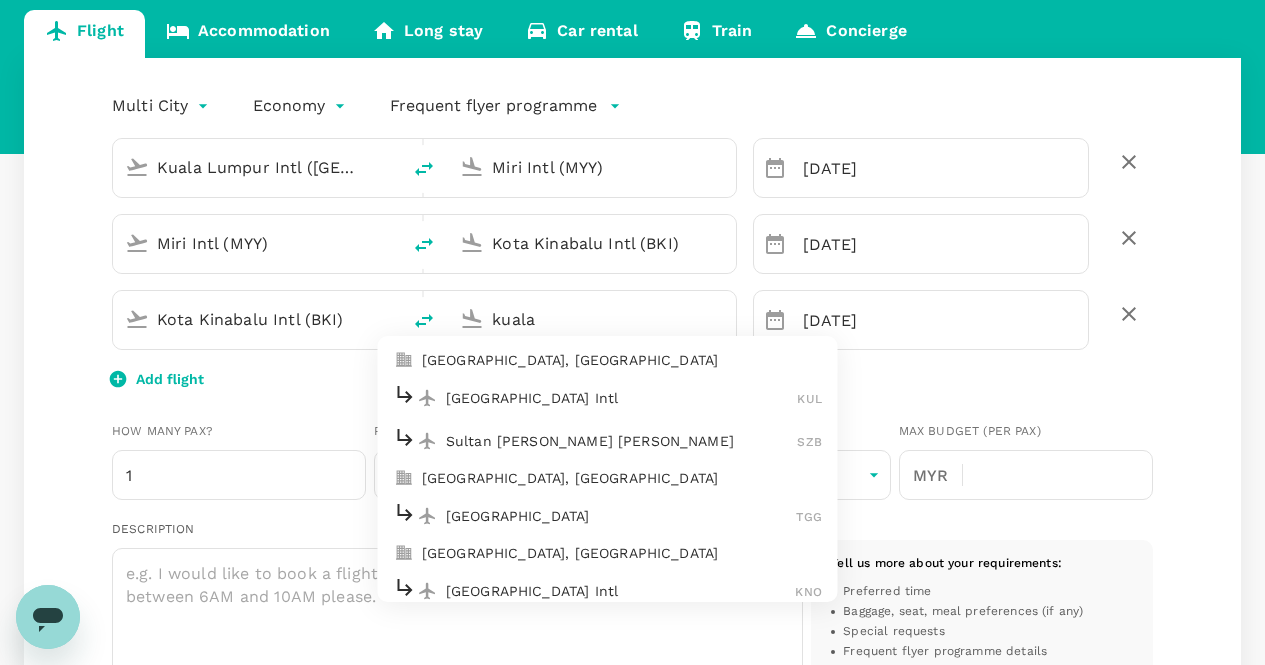 click on "Kuala Lumpur Intl KUL" at bounding box center [608, 397] 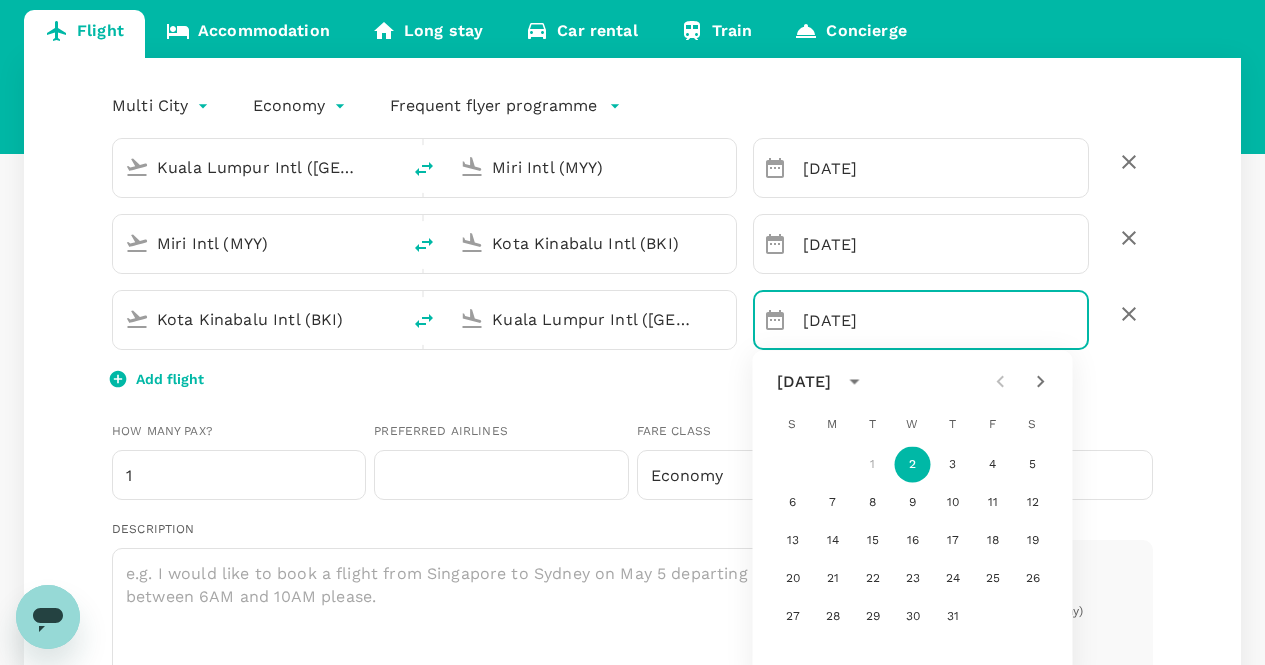 click on "02 Jul" at bounding box center [946, 320] 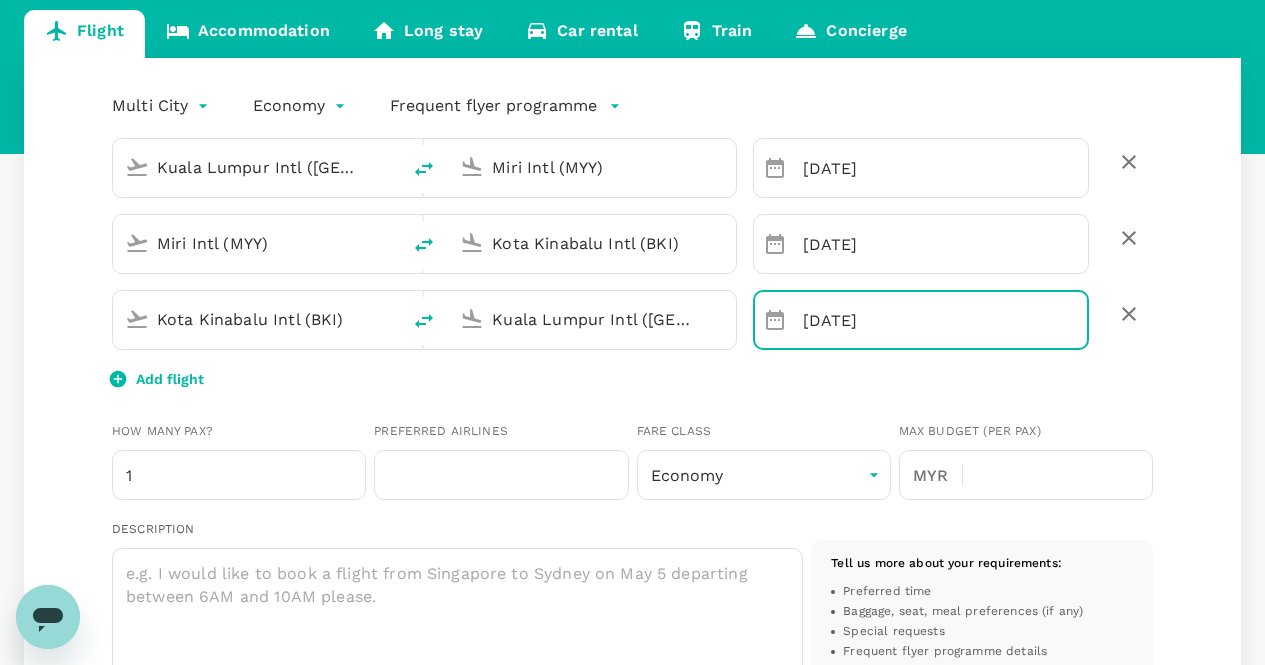 click on "02 Jul" at bounding box center (946, 320) 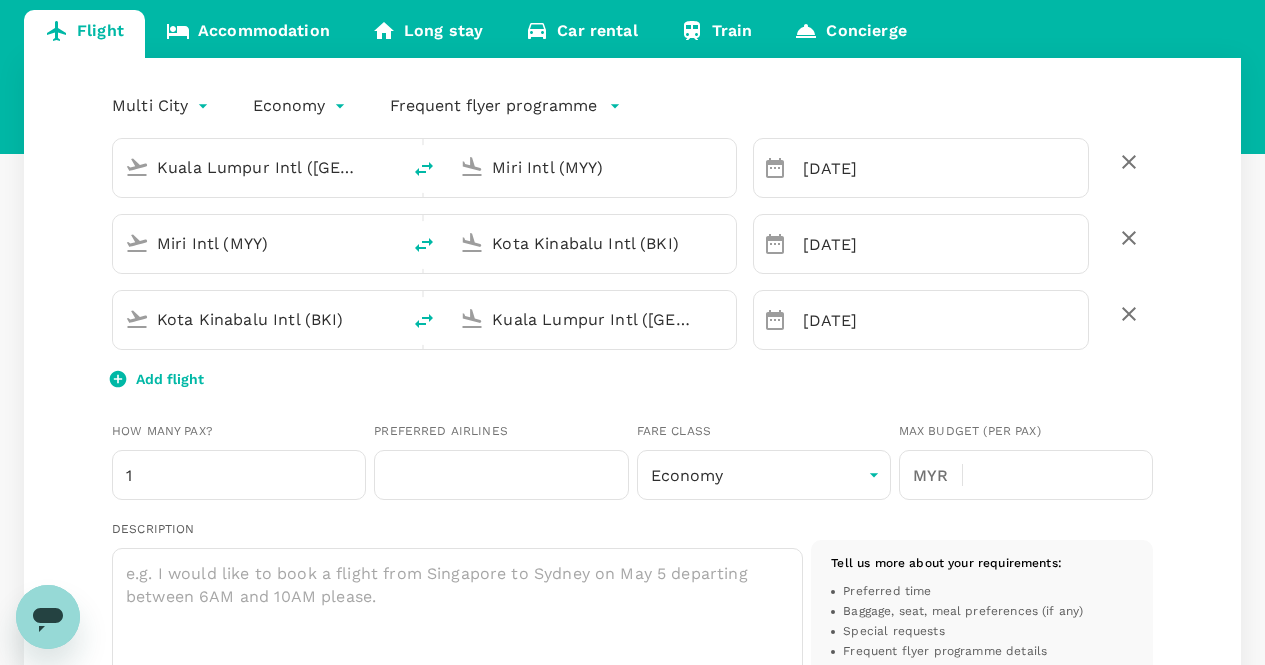 drag, startPoint x: 757, startPoint y: 393, endPoint x: 766, endPoint y: 363, distance: 31.320919 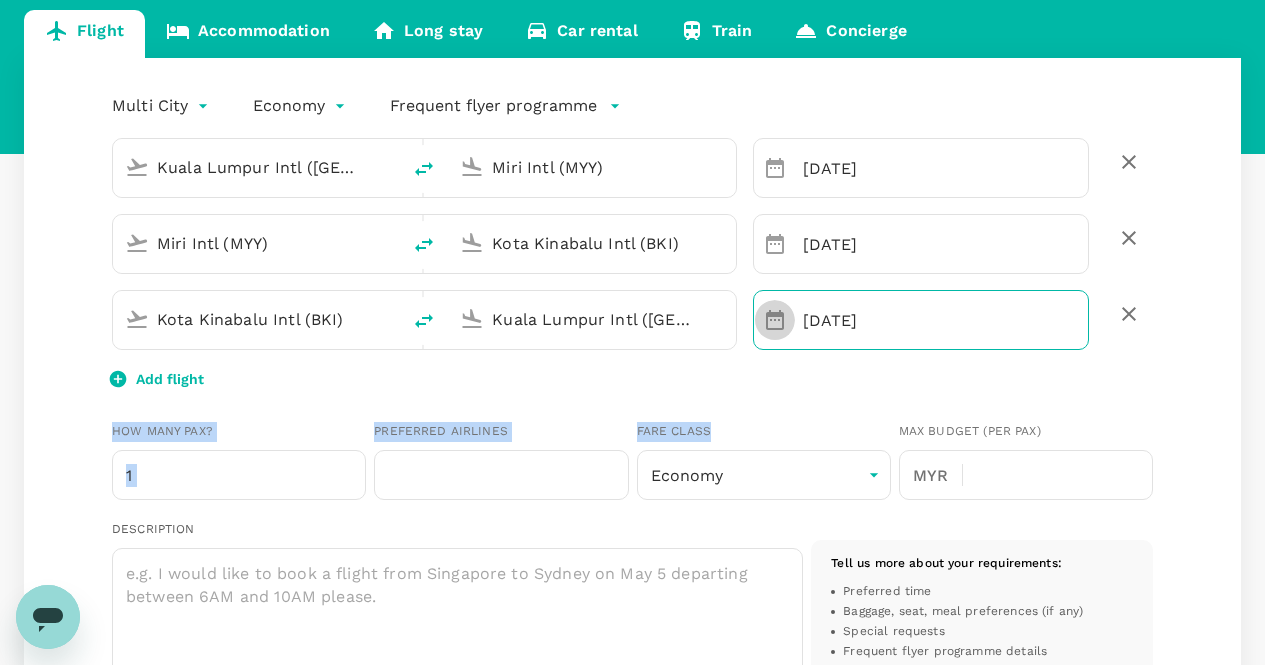 click 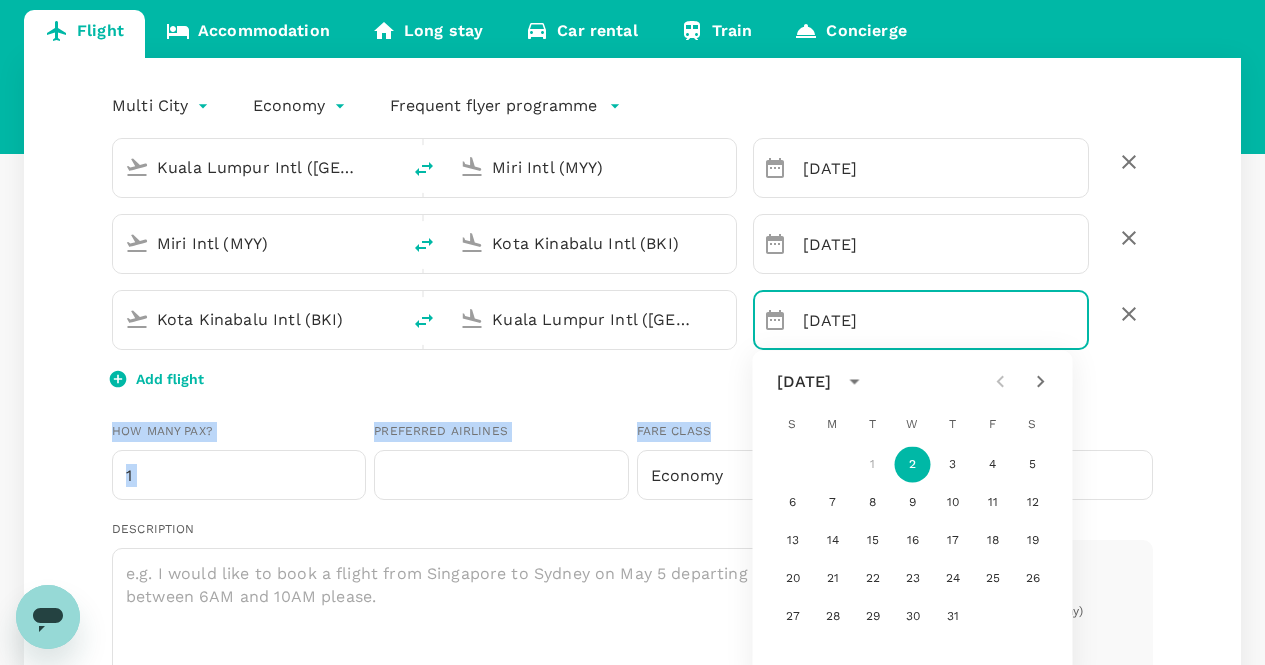 drag, startPoint x: 758, startPoint y: 328, endPoint x: 600, endPoint y: 355, distance: 160.29036 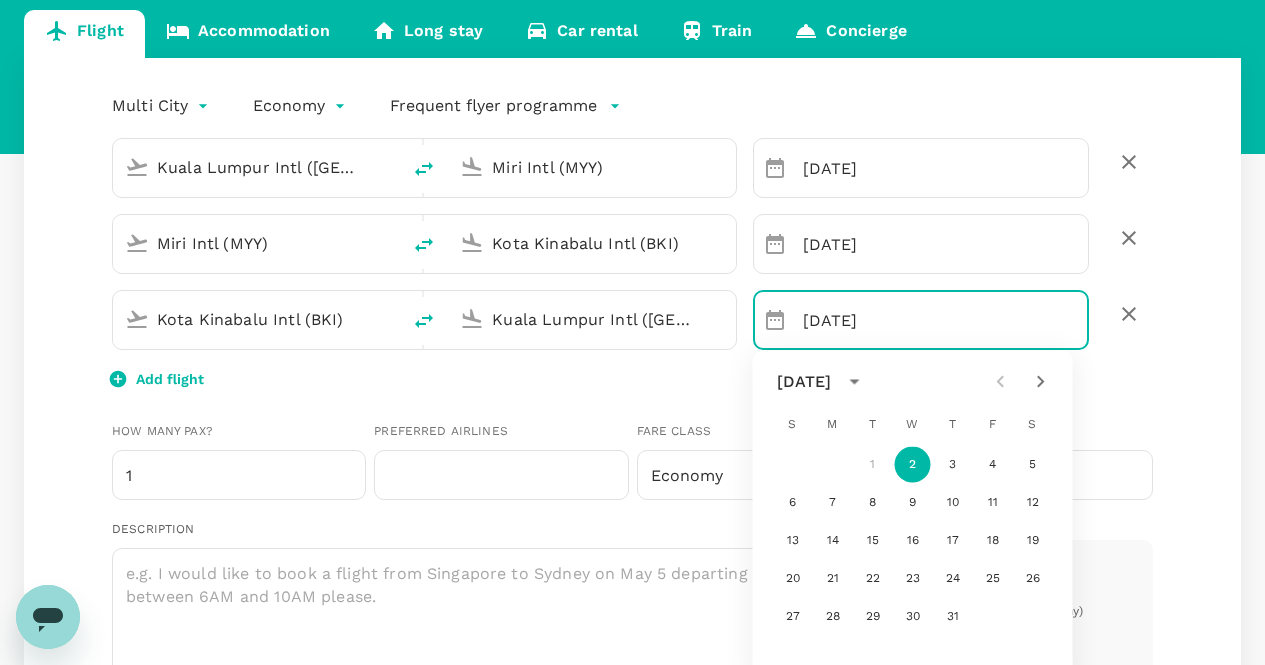 drag, startPoint x: 600, startPoint y: 355, endPoint x: 633, endPoint y: 111, distance: 246.22145 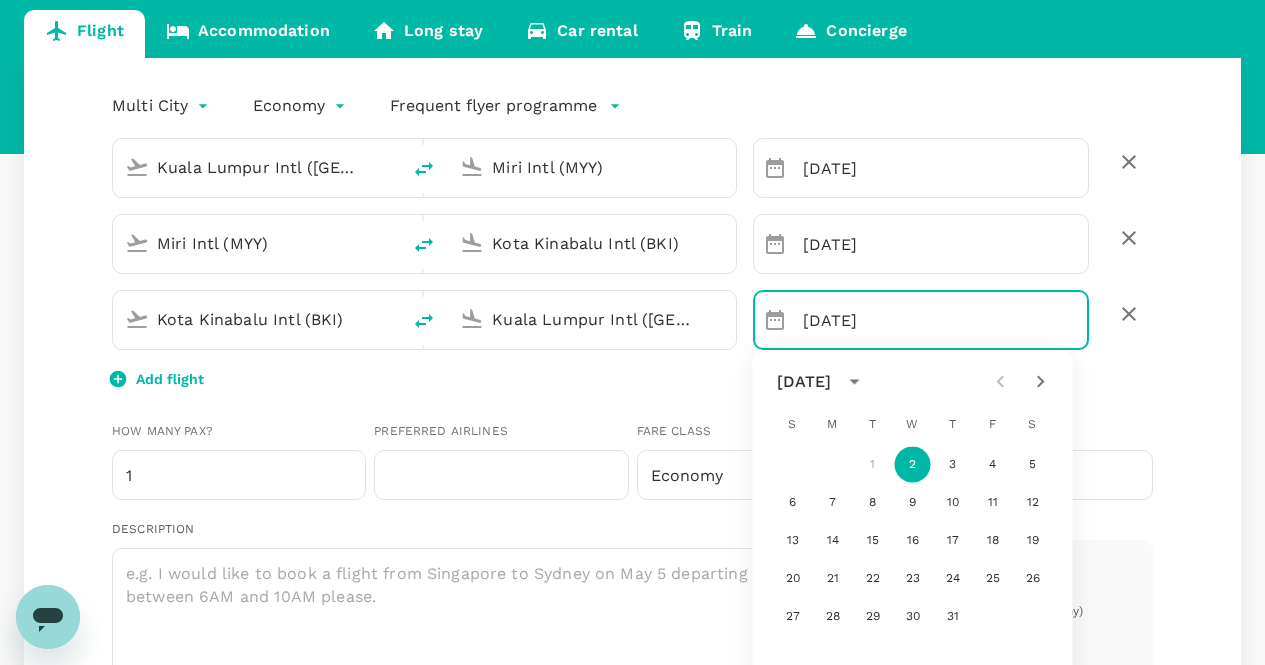 click on "Multi City multicity Economy economy Frequent flyer programme" at bounding box center (612, 102) 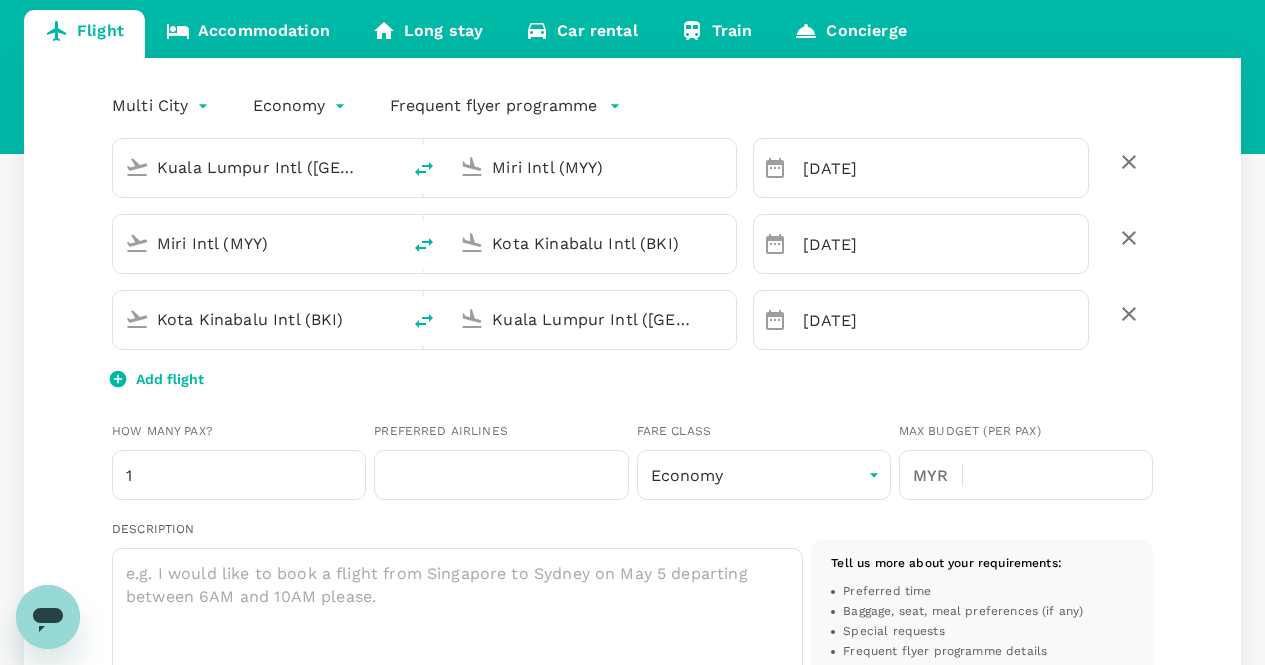 click on "Preferred Airlines ​" at bounding box center [497, 457] 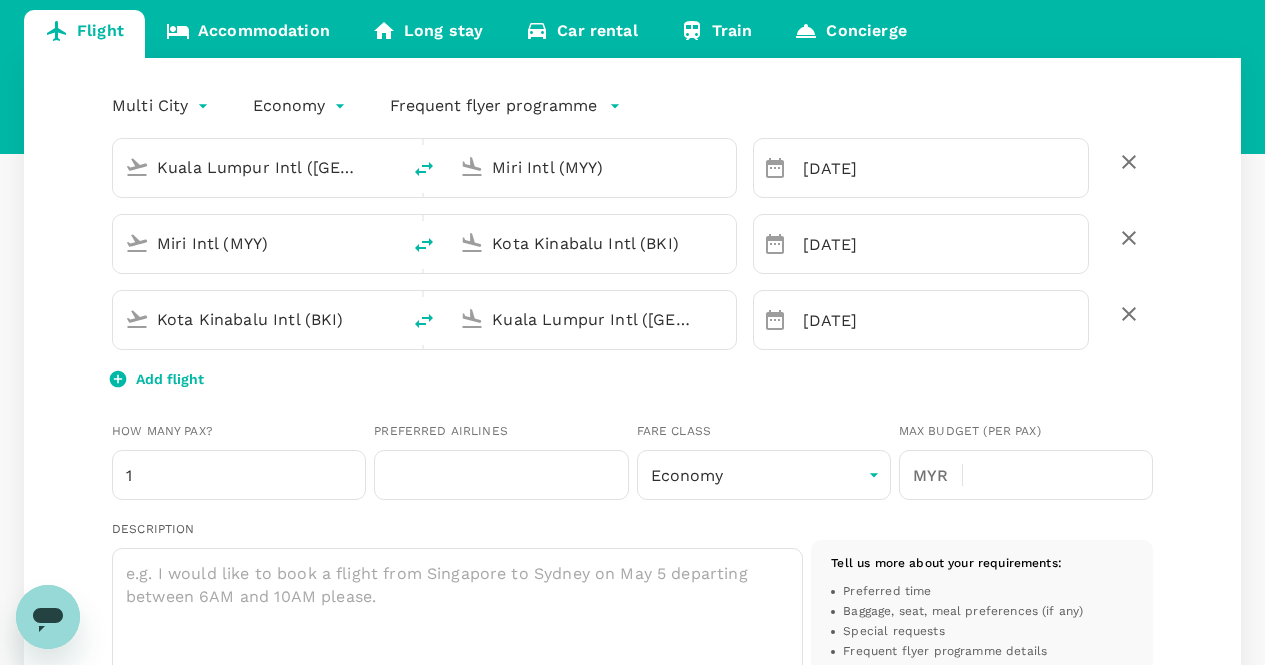 drag, startPoint x: 475, startPoint y: 409, endPoint x: 382, endPoint y: 370, distance: 100.84642 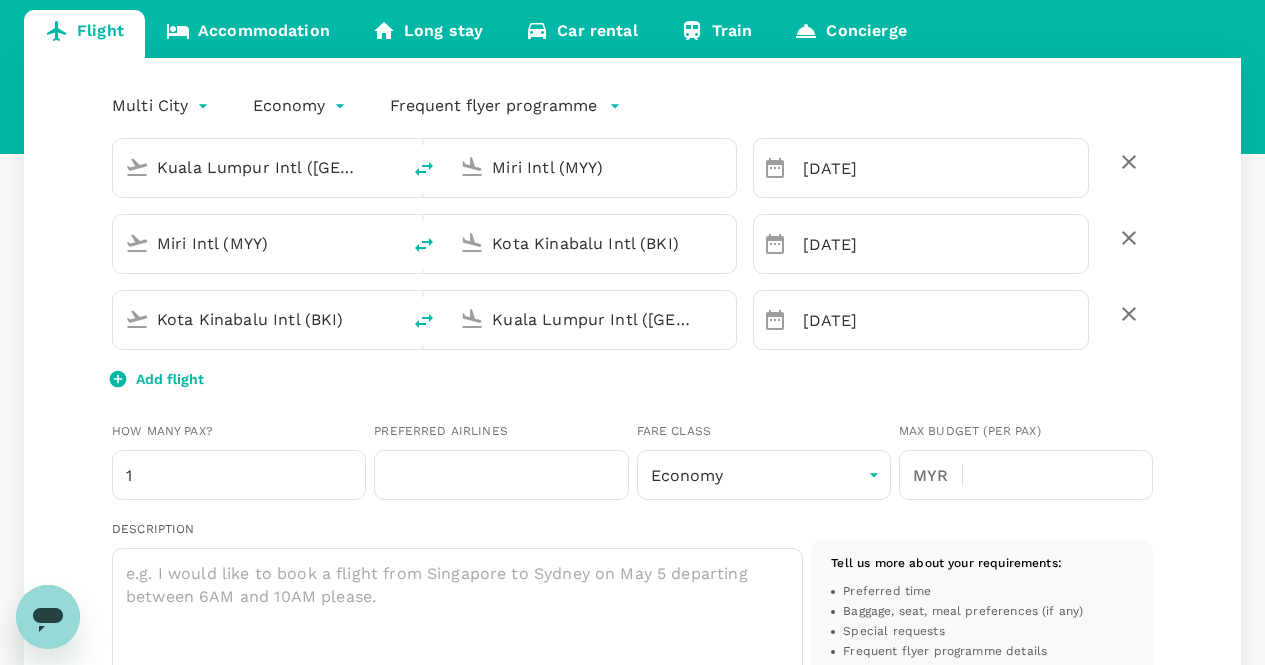 drag, startPoint x: 709, startPoint y: 83, endPoint x: 696, endPoint y: 84, distance: 13.038404 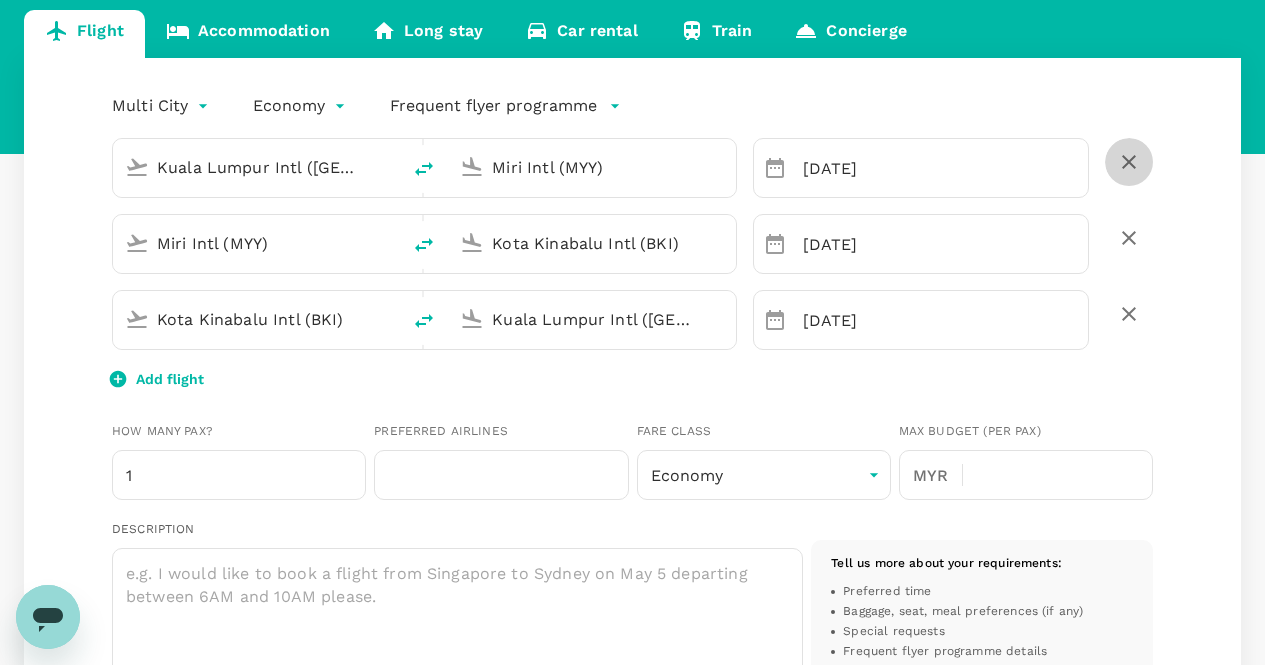 click at bounding box center [1129, 162] 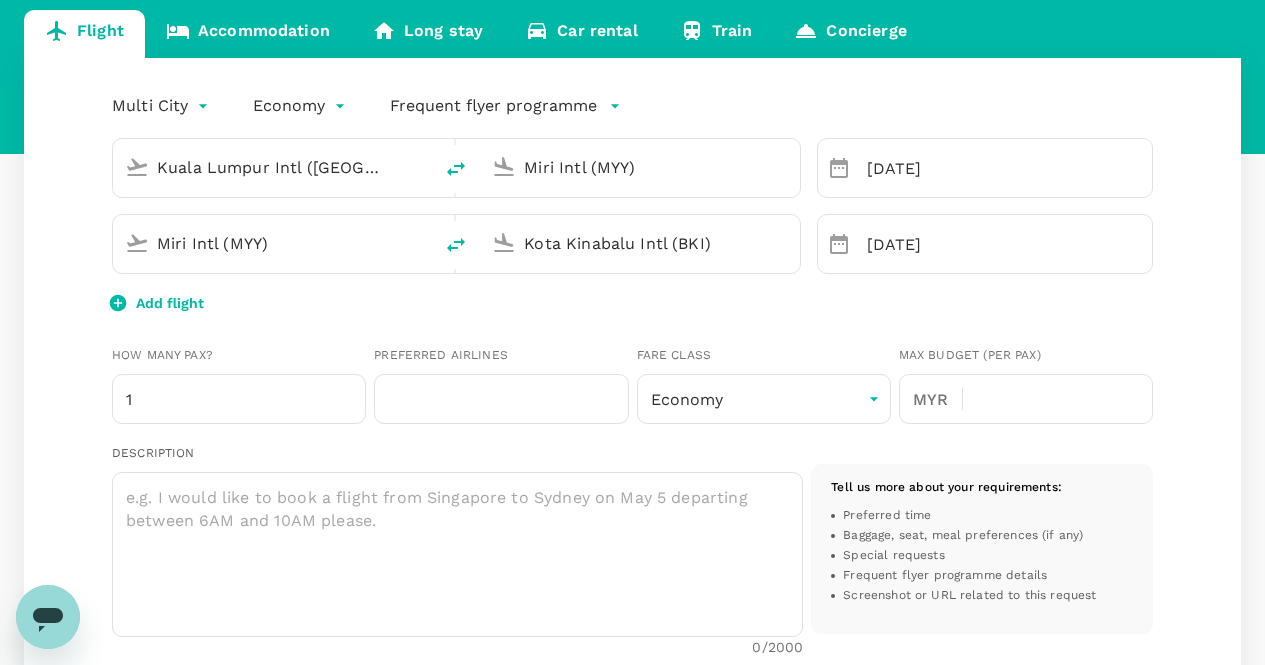 type on "Miri Intl (MYY)" 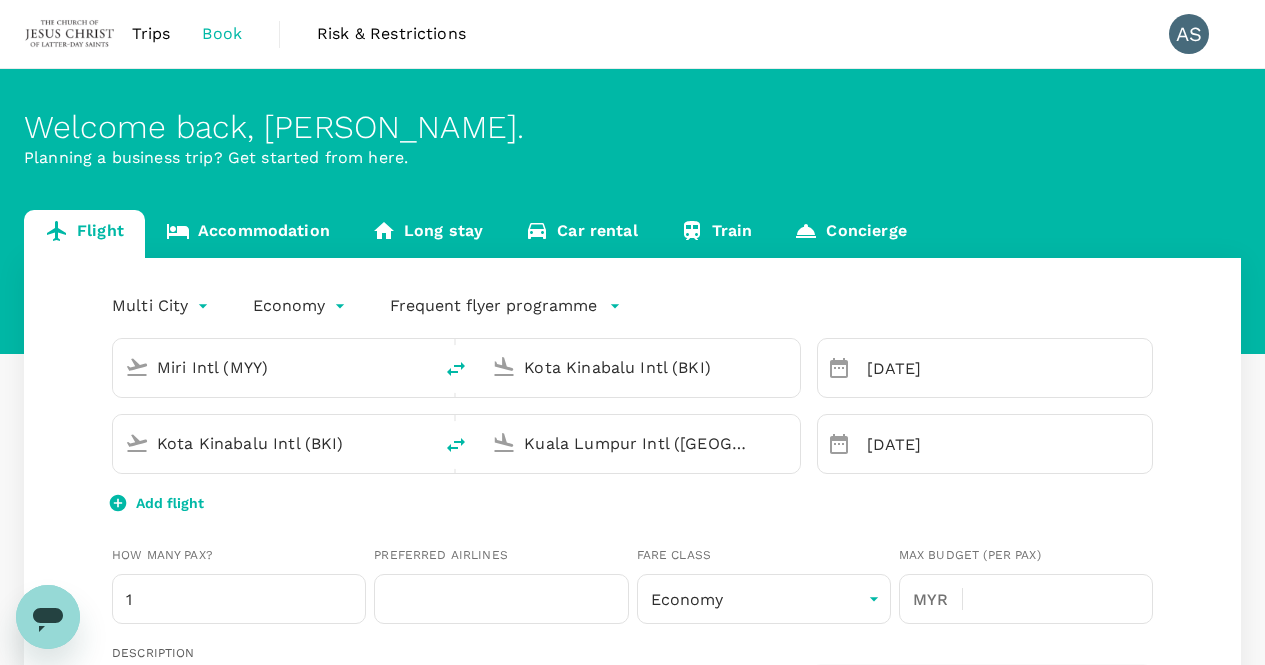 scroll, scrollTop: 0, scrollLeft: 0, axis: both 